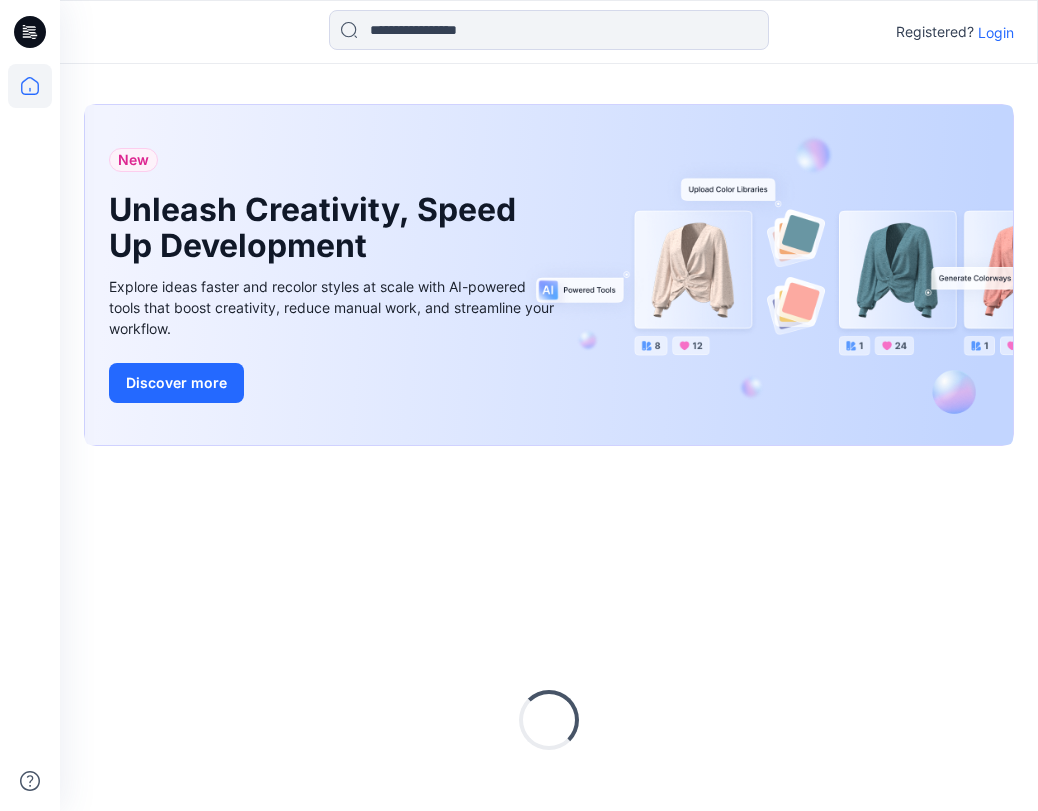 scroll, scrollTop: 0, scrollLeft: 0, axis: both 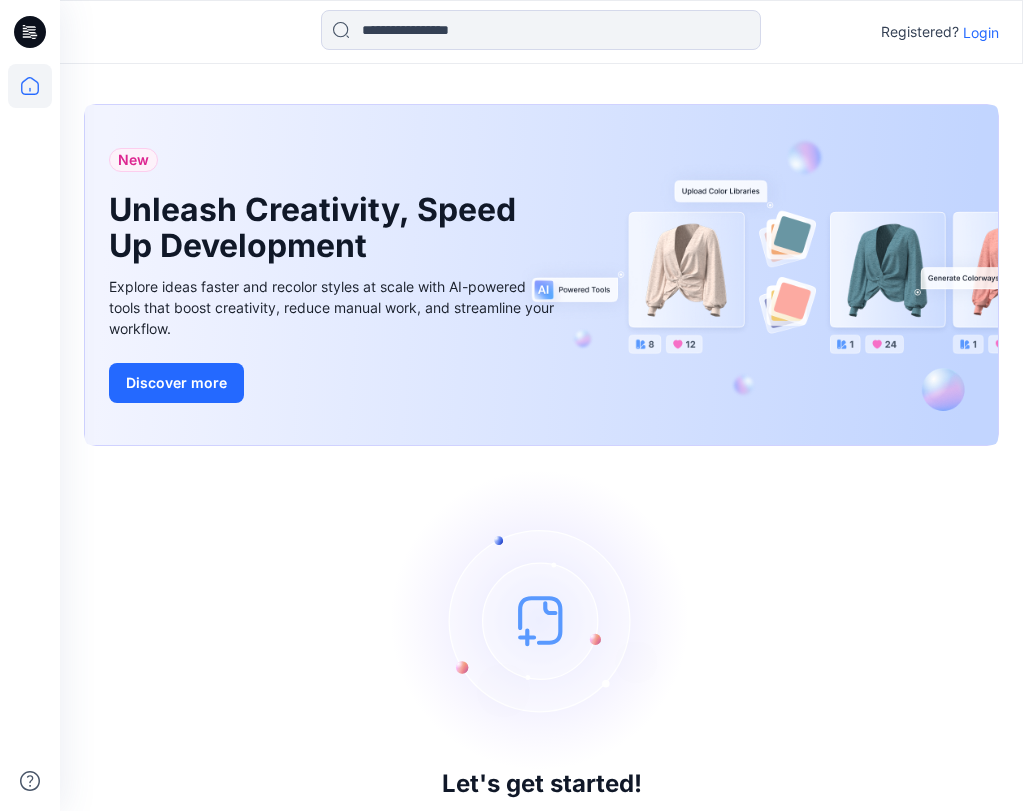 click on "Login" at bounding box center [981, 32] 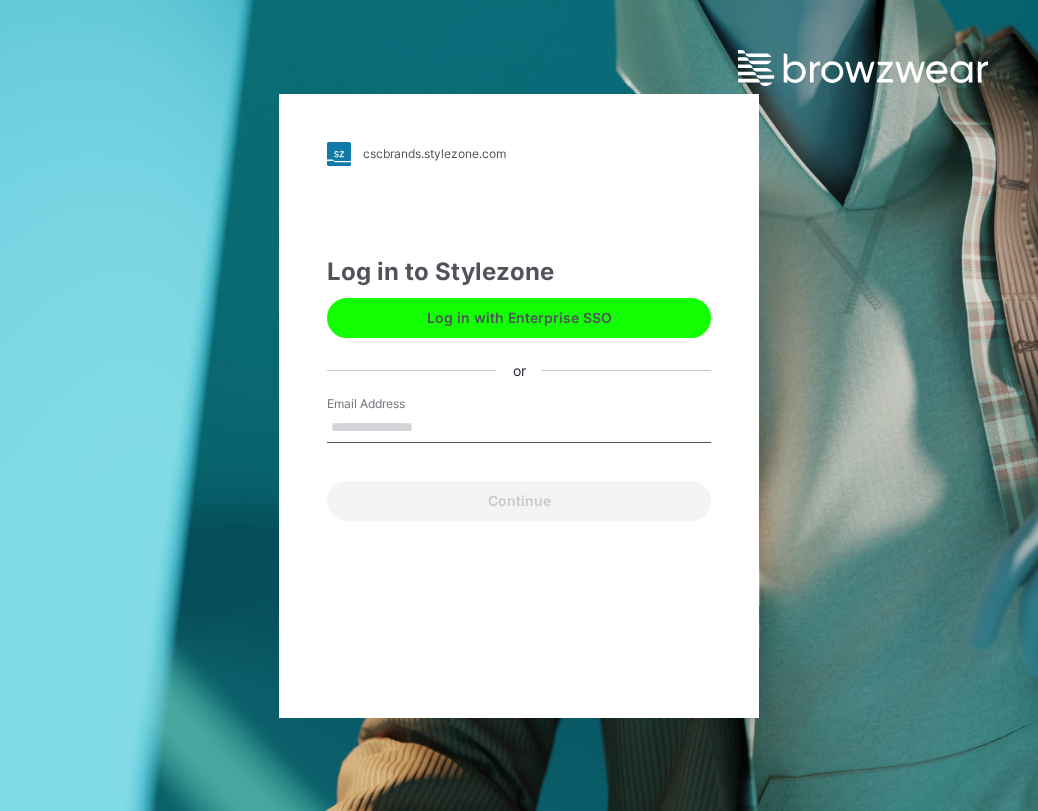 click on "Email Address Continue" at bounding box center (519, 458) 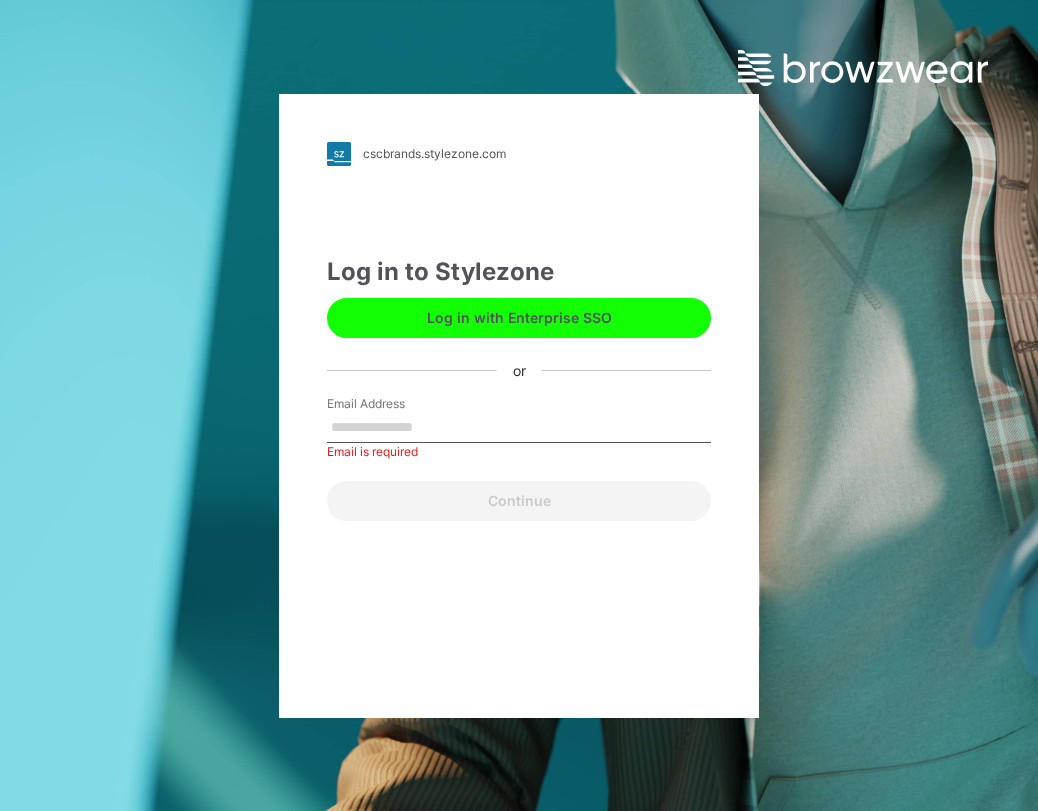 click on "Email Address" at bounding box center [519, 428] 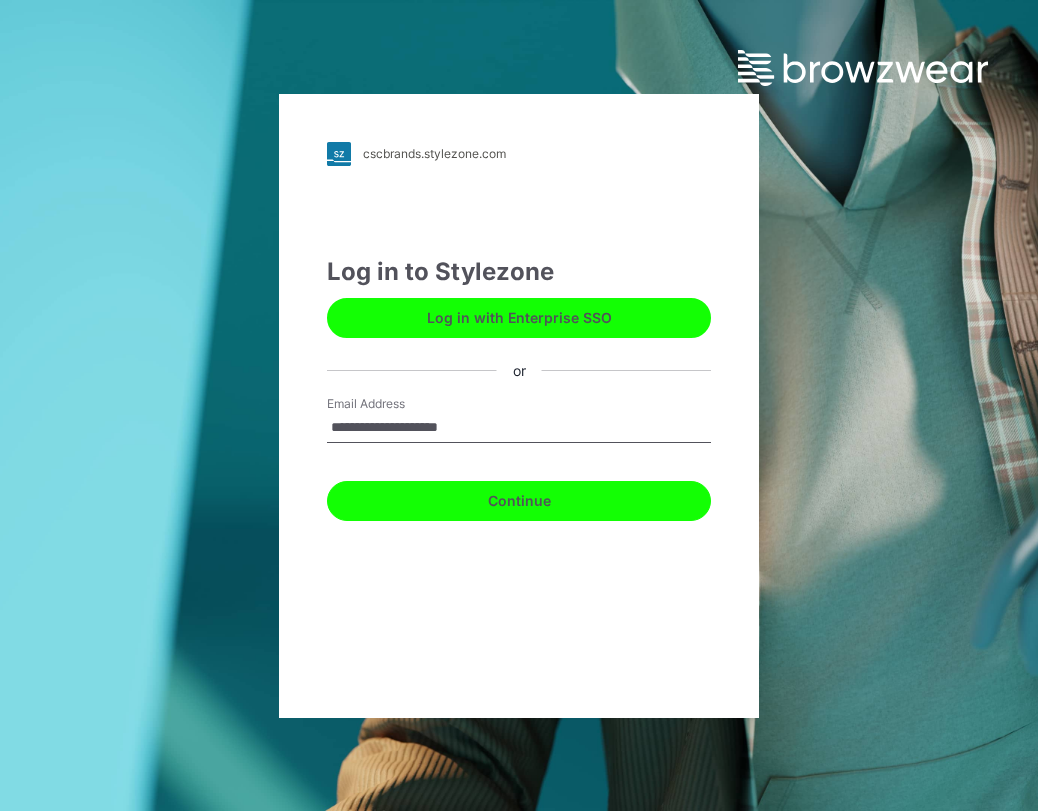 click on "Continue" at bounding box center (519, 501) 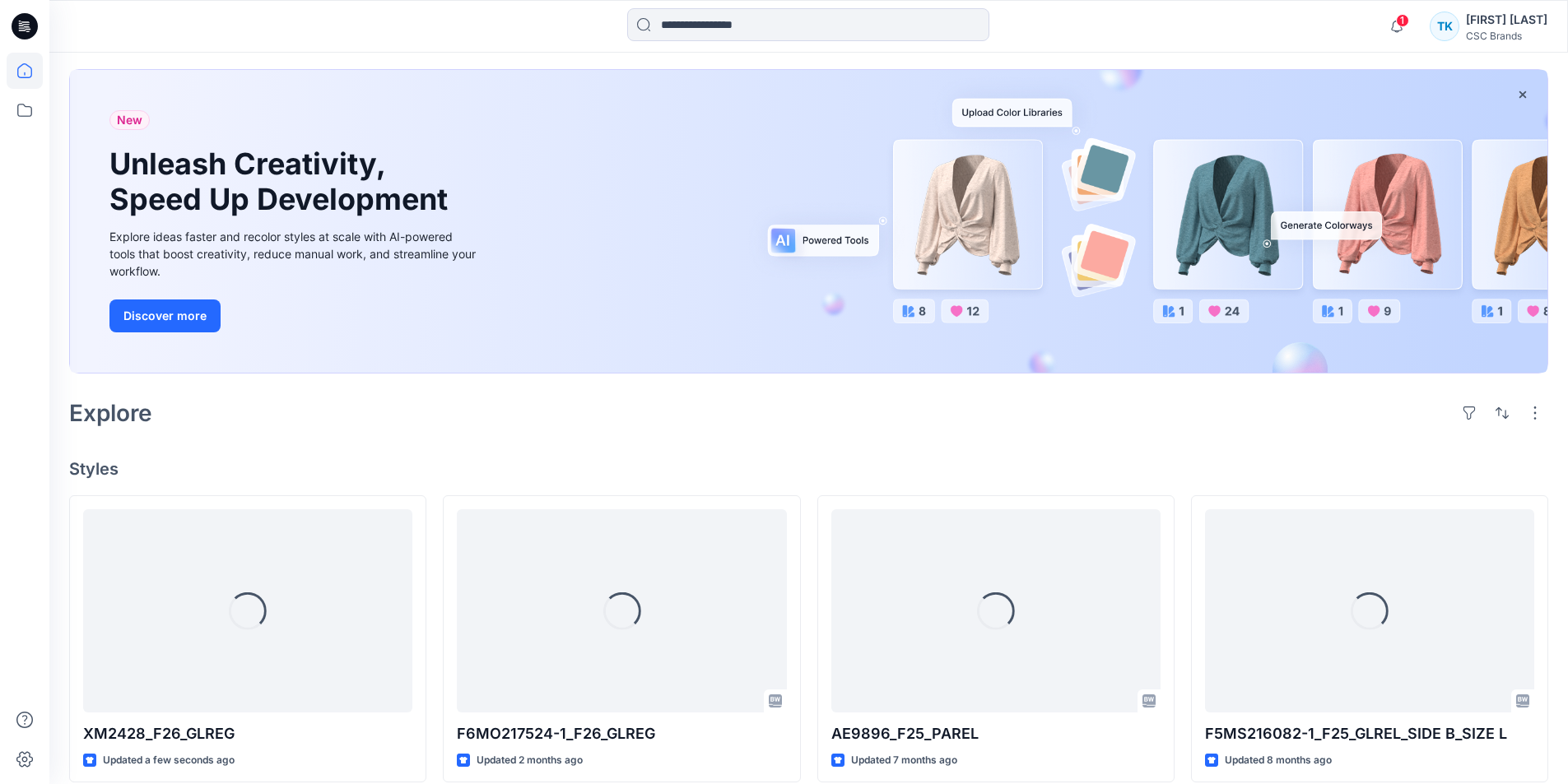 scroll, scrollTop: 329, scrollLeft: 0, axis: vertical 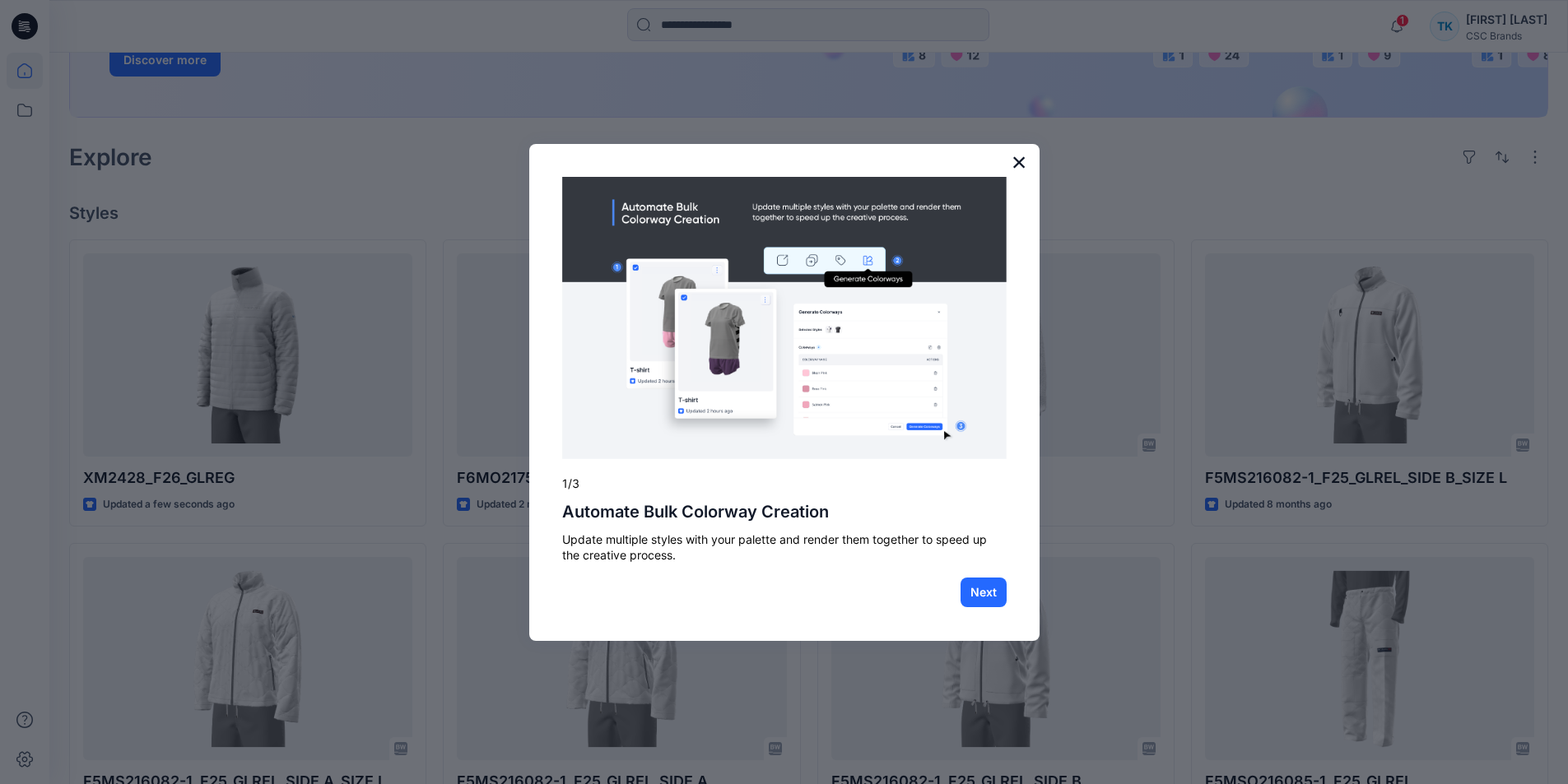 click on "×" at bounding box center [1019, 162] 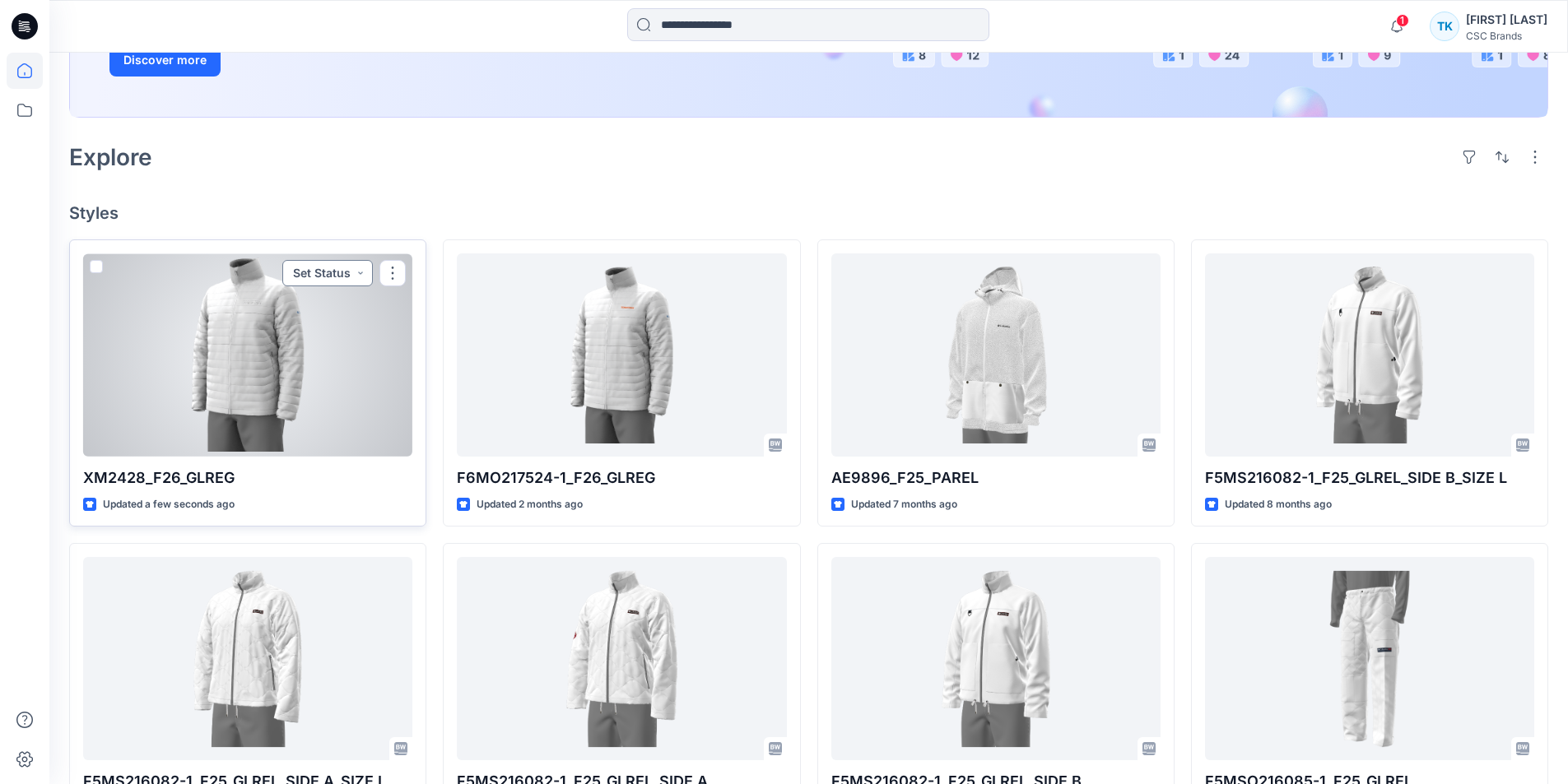 click on "Set Status" at bounding box center [328, 273] 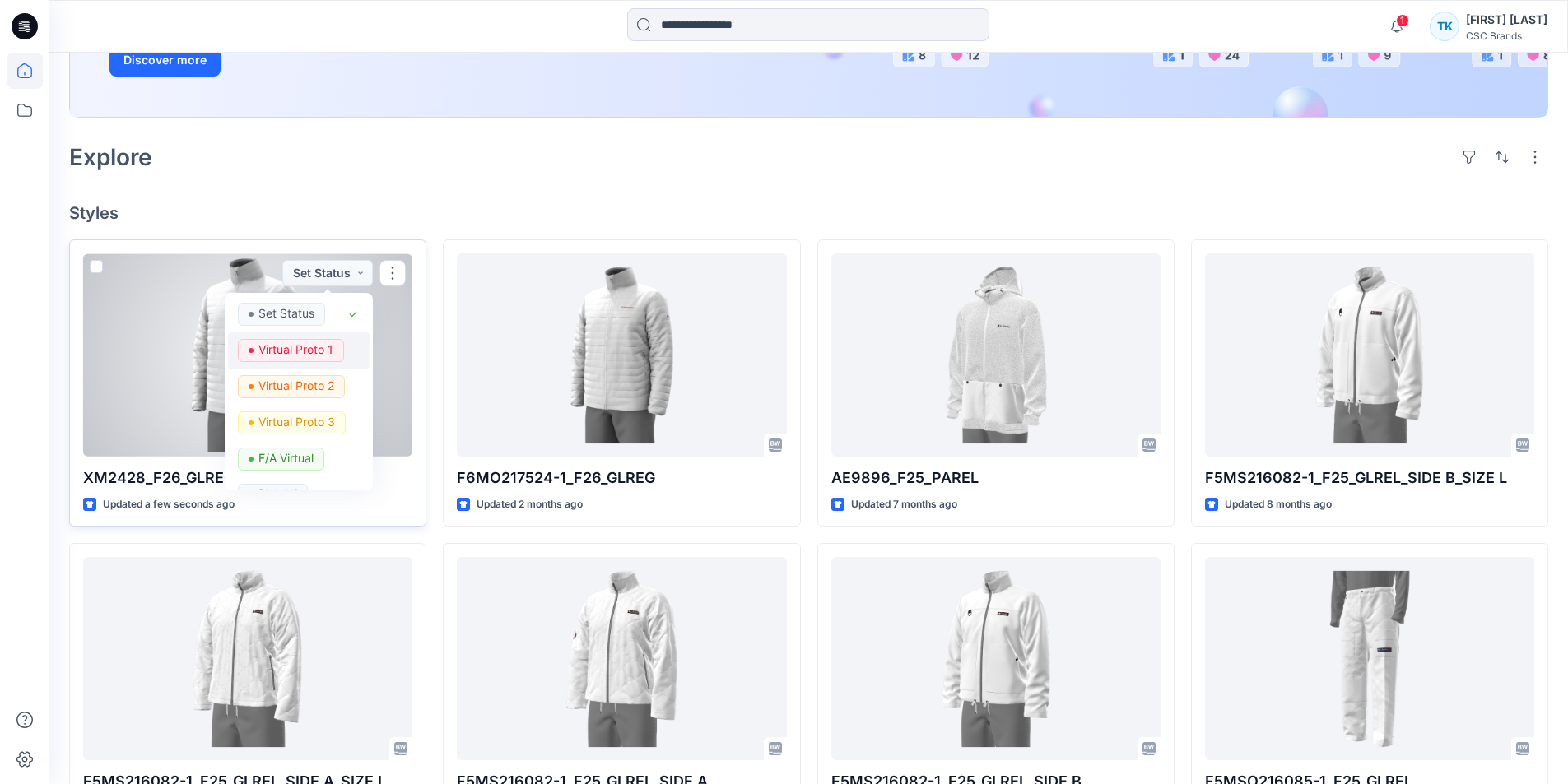 click on "Virtual Proto 1" at bounding box center [295, 350] 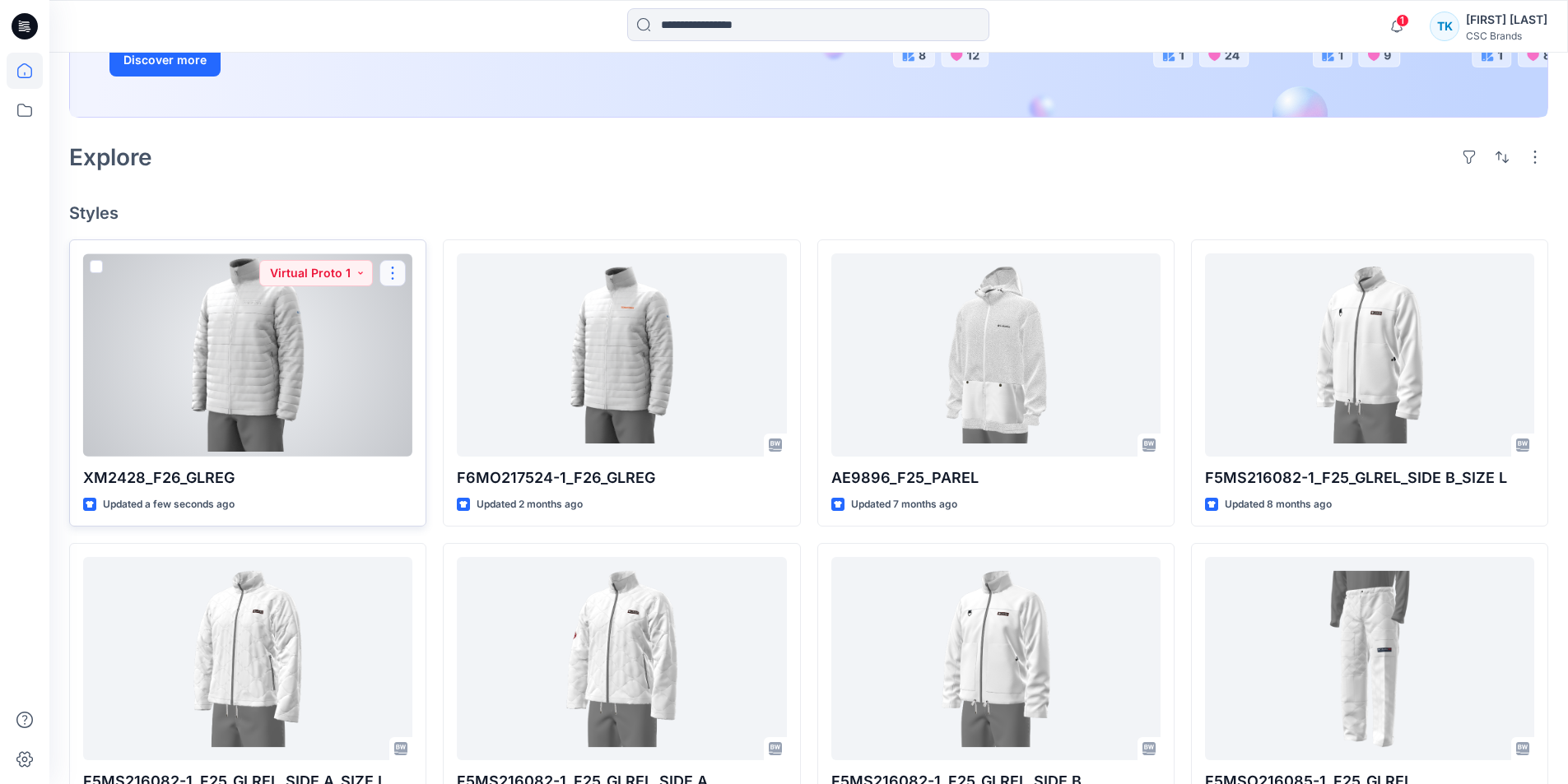 click at bounding box center [393, 273] 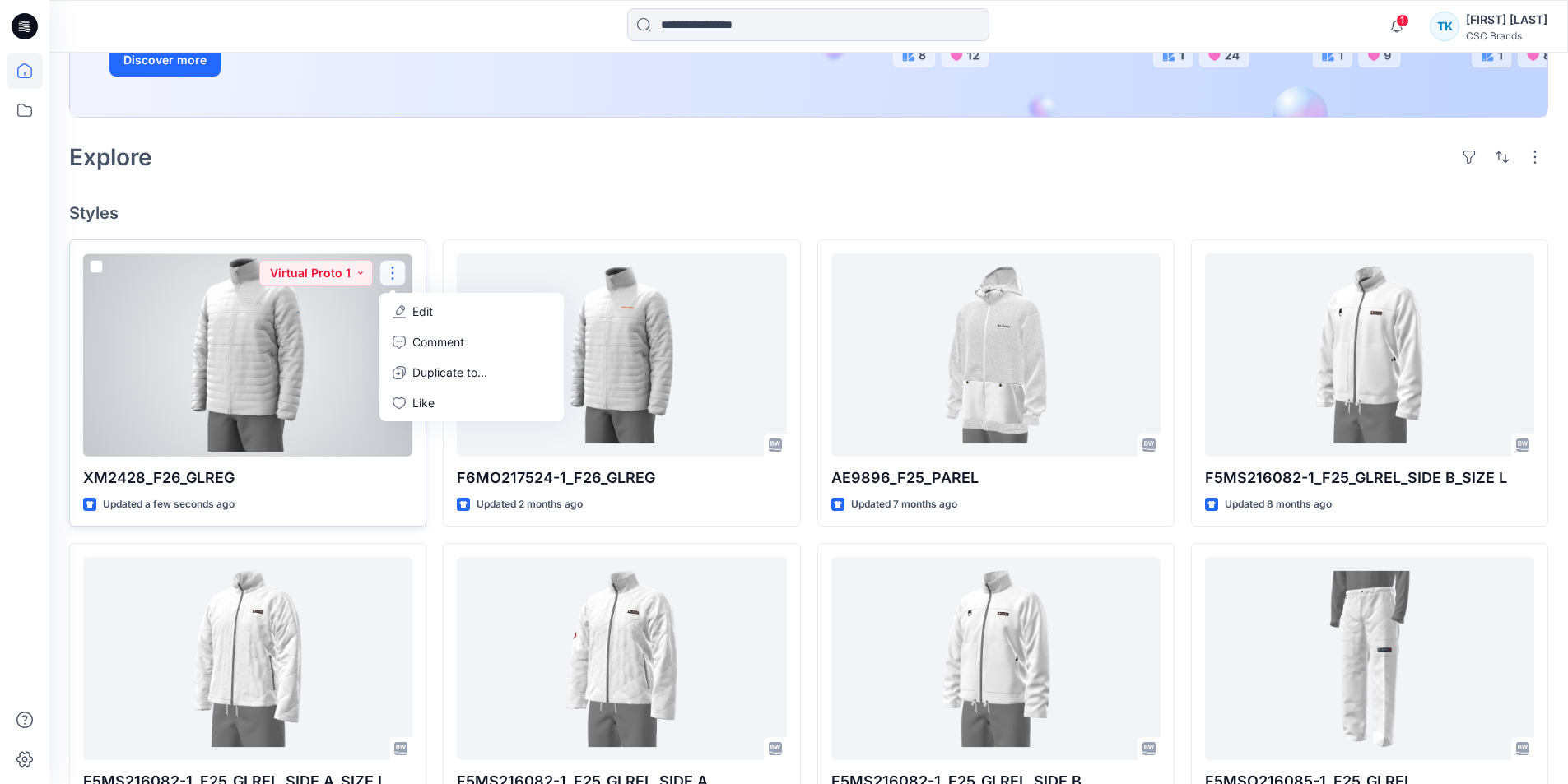click at bounding box center [248, 355] 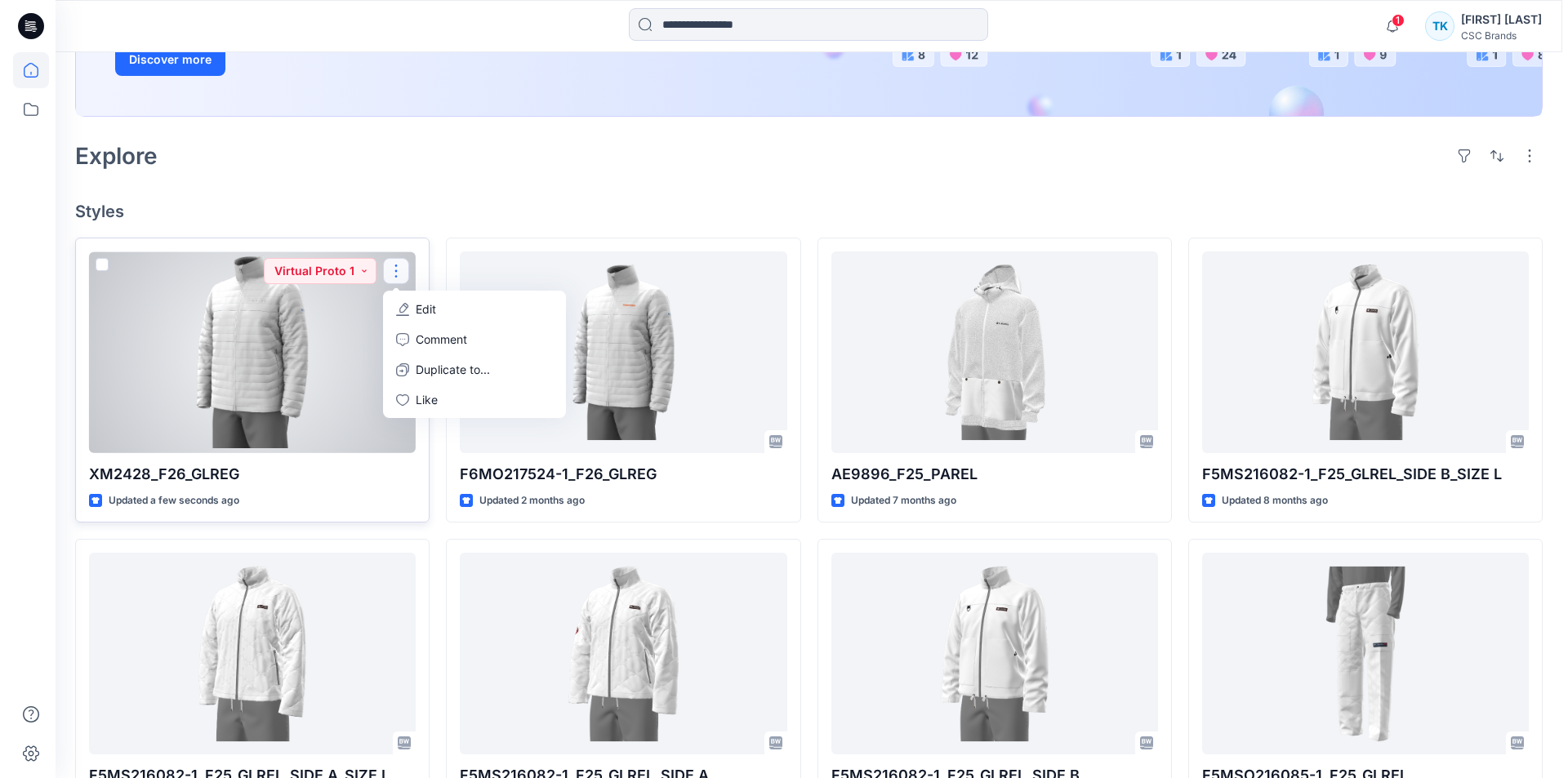 scroll, scrollTop: 0, scrollLeft: 0, axis: both 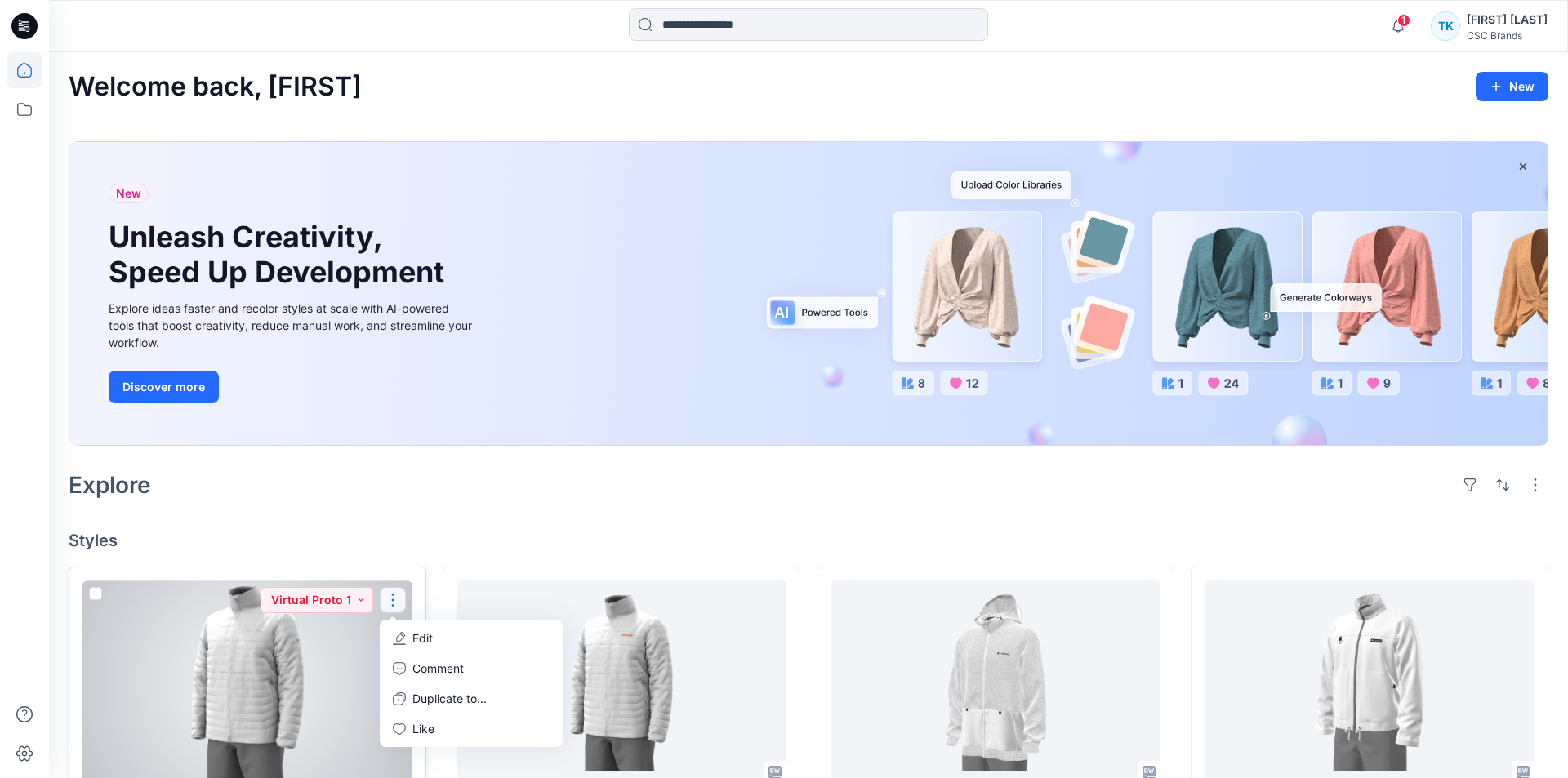 click on "Welcome back, Tuyến New New Unleash Creativity, Speed Up Development Explore ideas faster and recolor styles at scale with AI-powered tools that boost creativity, reduce manual work, and streamline your workflow. Discover more Explore Styles XM2428_F26_GLREG Updated a few seconds ago Virtual Proto 1 Edit Comment Duplicate to...     Like F5MS216082-1_F25_GLREL_SIDE A_SIZE L Updated 8 months ago XL9698_F25_GLREG Updated 9 months ago F6MO217524-1_F26_GLREG Updated 2 months ago F5MS216082-1_F25_GLREL_SIDE A Updated 8 months ago S6YS215699-1_S26_YTREG Updated 9 months ago AE9896_F25_PAREL Updated 7 months ago F5MS216082-1_F25_GLREL_SIDE B Updated 8 months ago AE3598_F25_PAREG Updated a year ago F5MS216082-1_F25_GLREL_SIDE B_SIZE L Updated 8 months ago F5MSO216085-1_F25_GLREL Updated 8 months ago AE9896_F25_PAREL Updated a year ago Loading..." at bounding box center (808, 795) 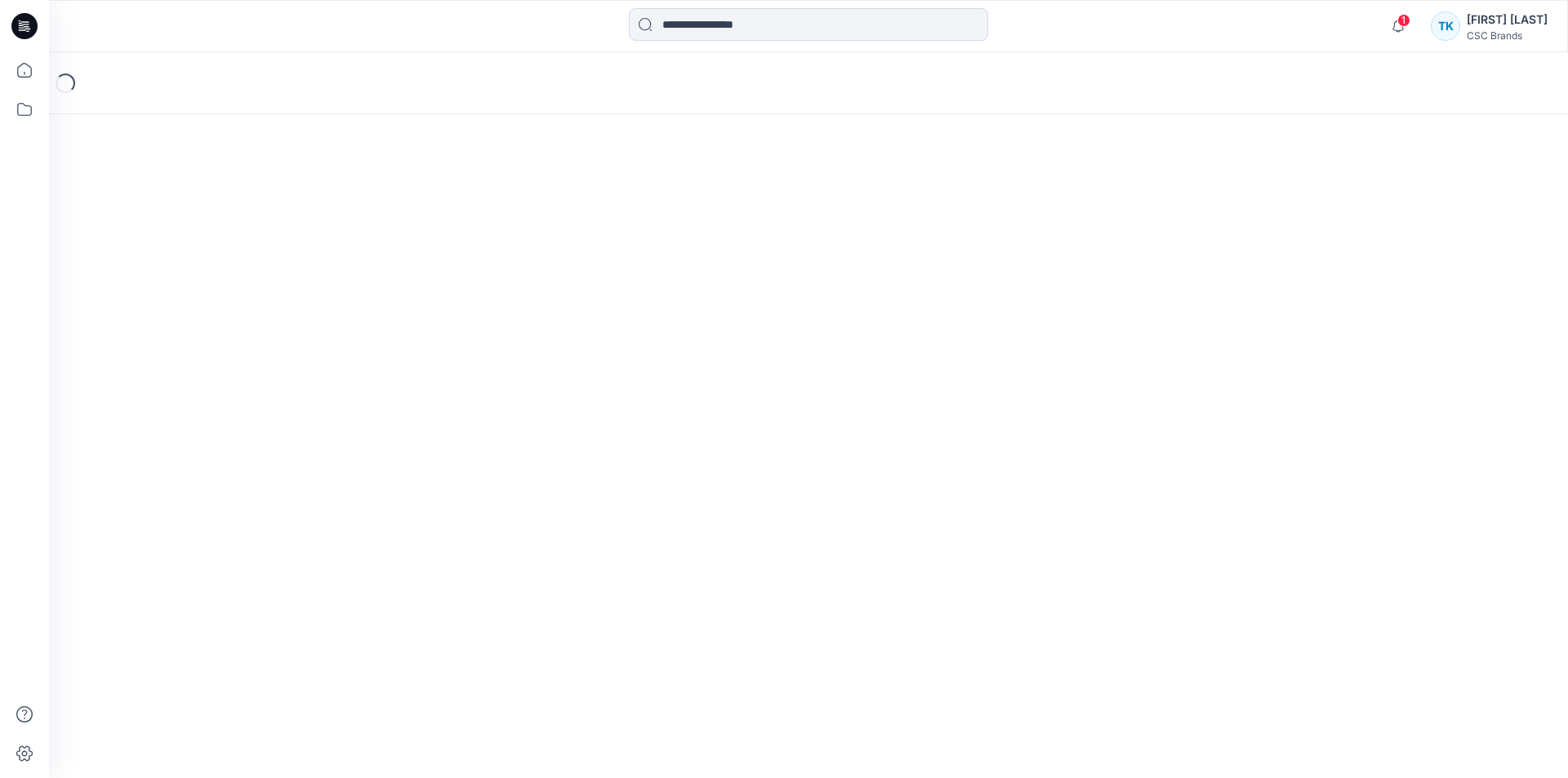 click on "Loading..." at bounding box center [808, 415] 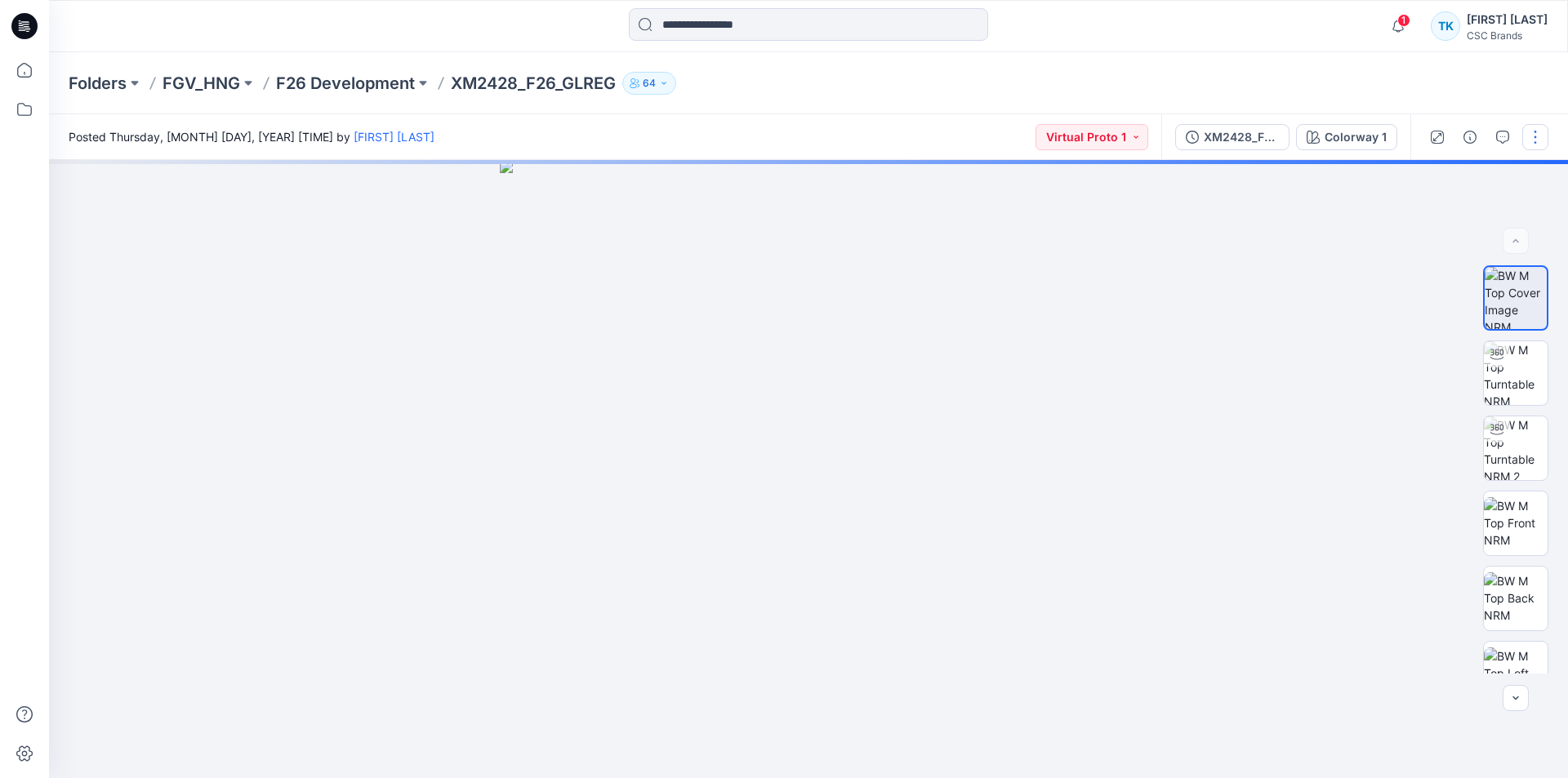 click at bounding box center (1535, 137) 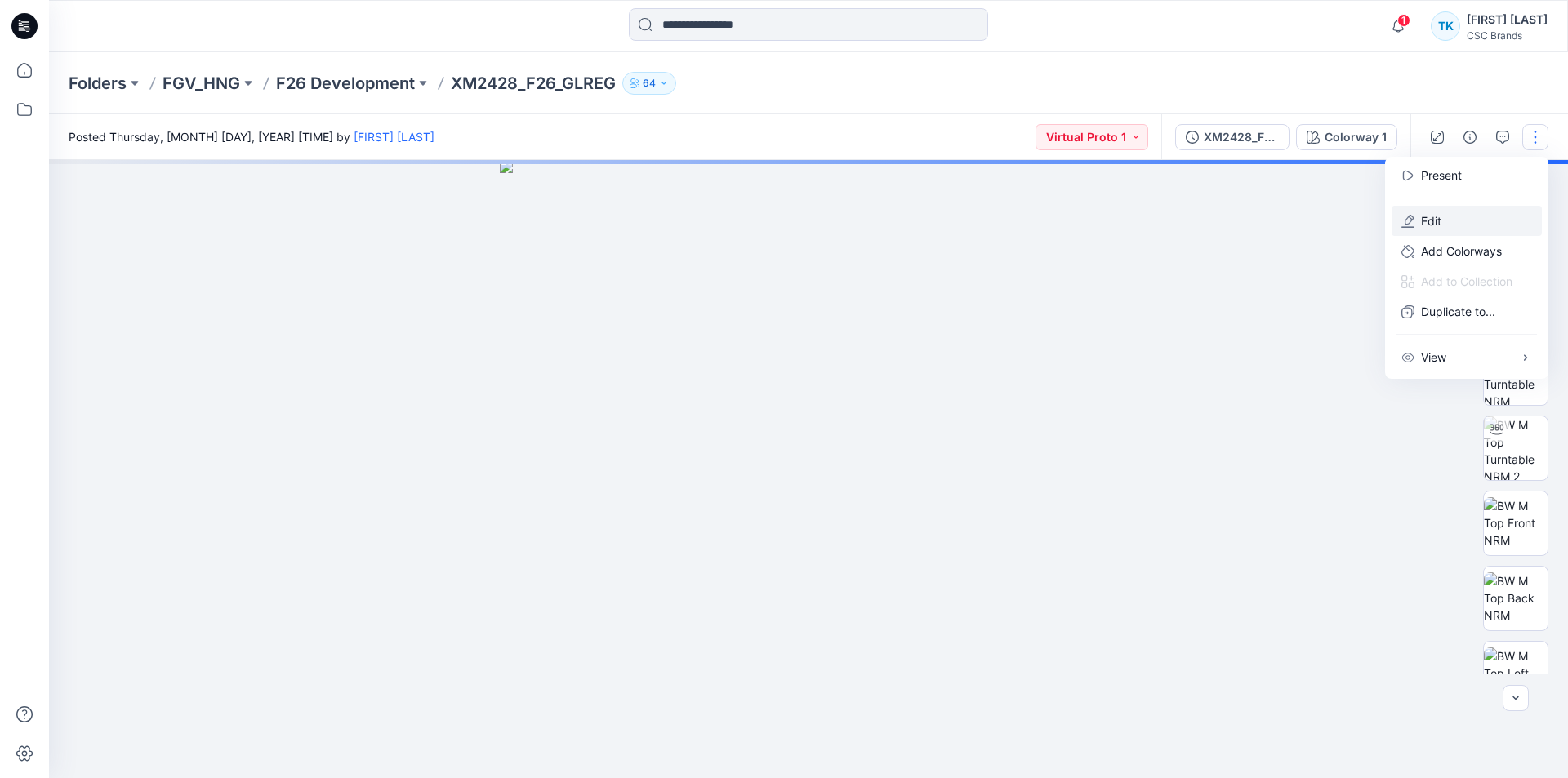 click on "Edit" at bounding box center (1467, 220) 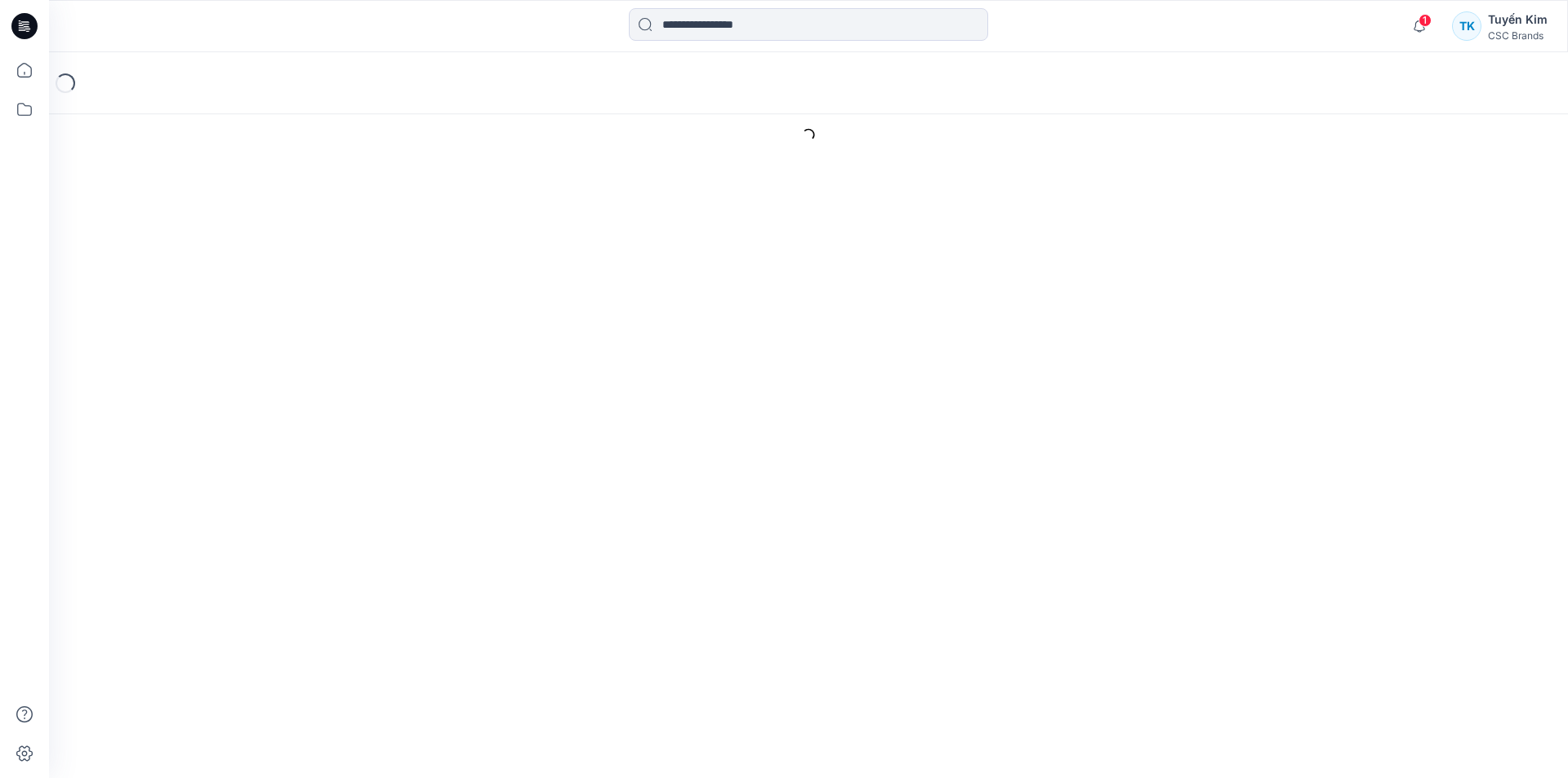 scroll, scrollTop: 0, scrollLeft: 0, axis: both 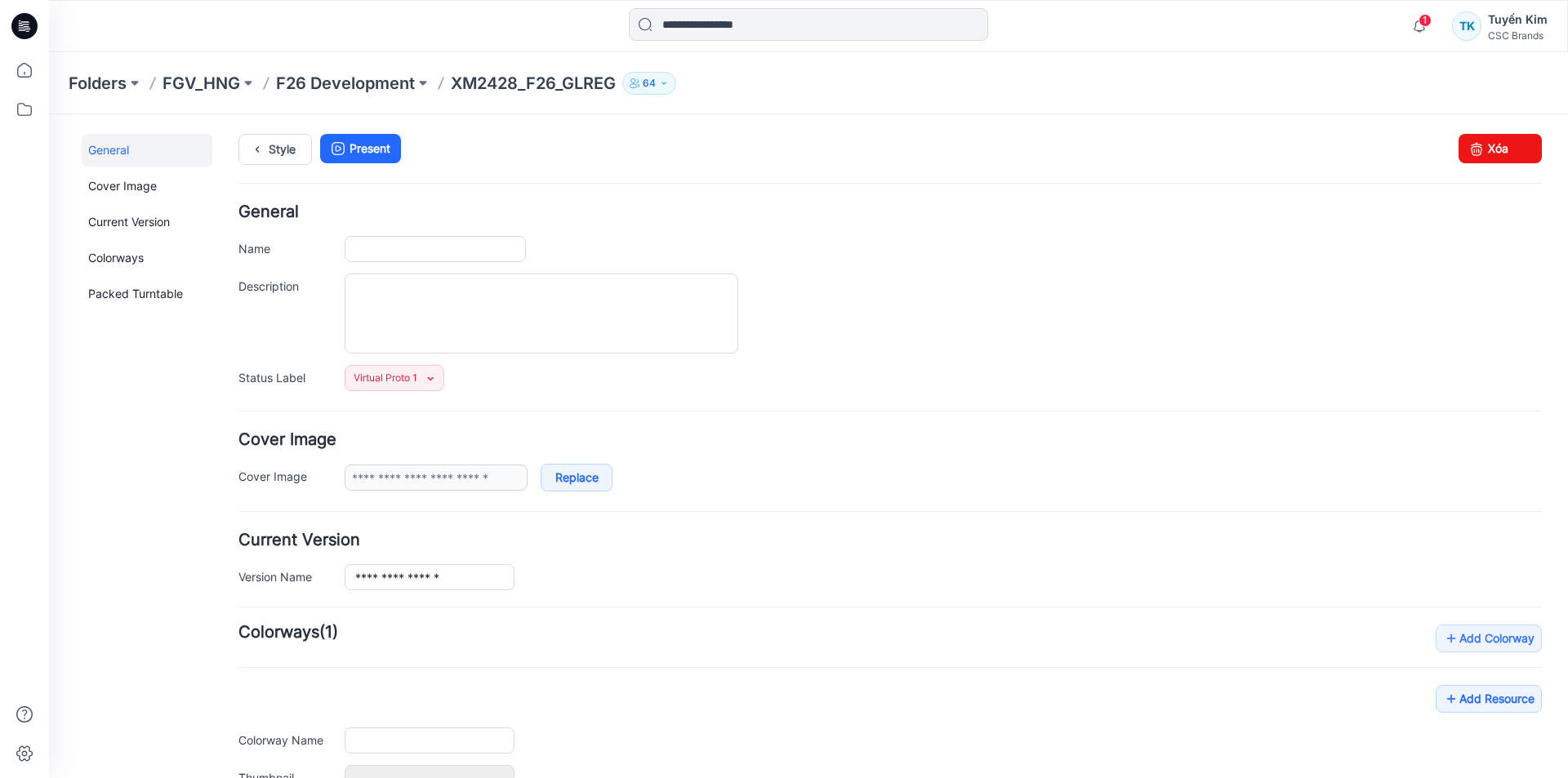 type on "**********" 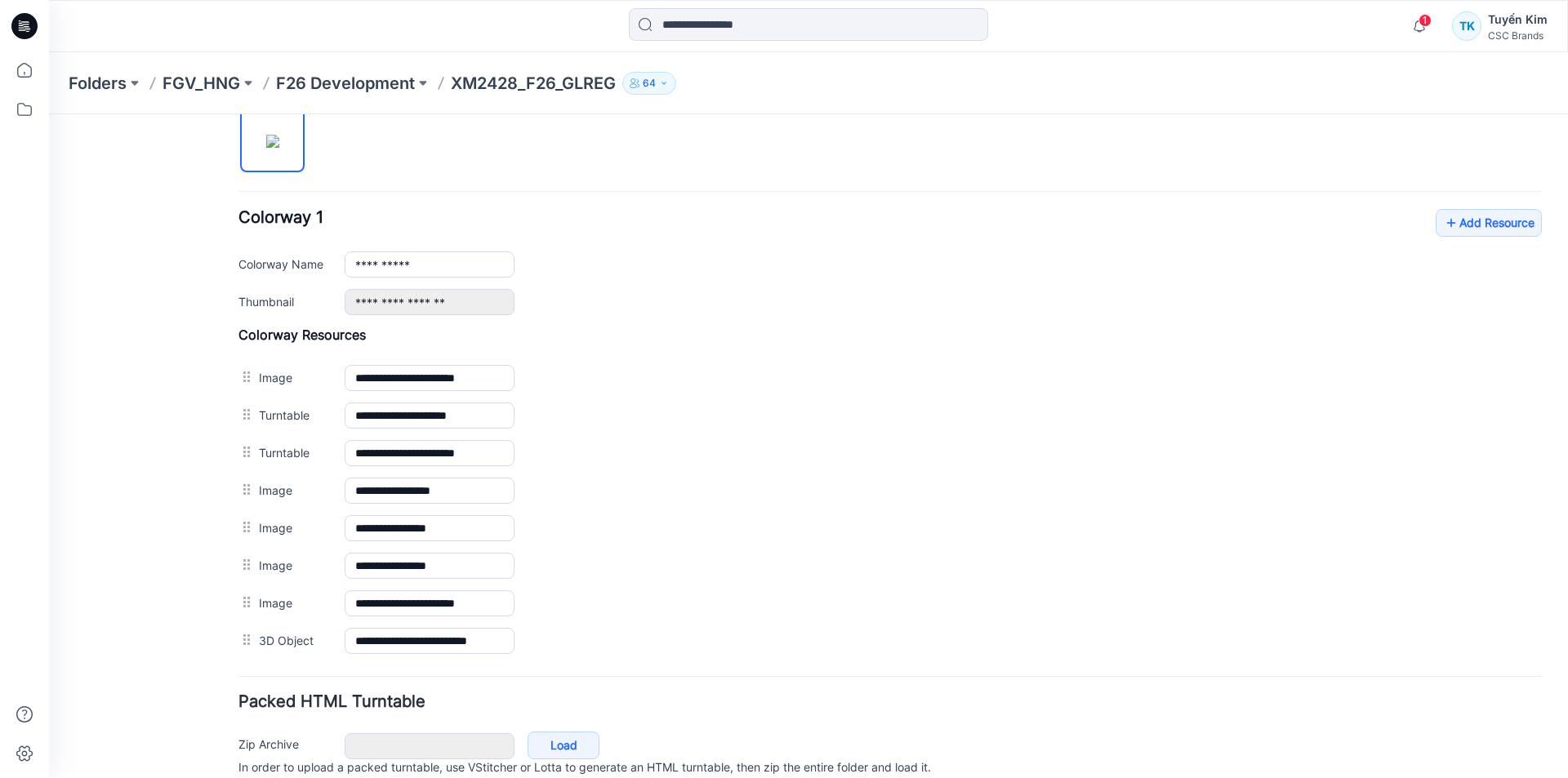 scroll, scrollTop: 628, scrollLeft: 0, axis: vertical 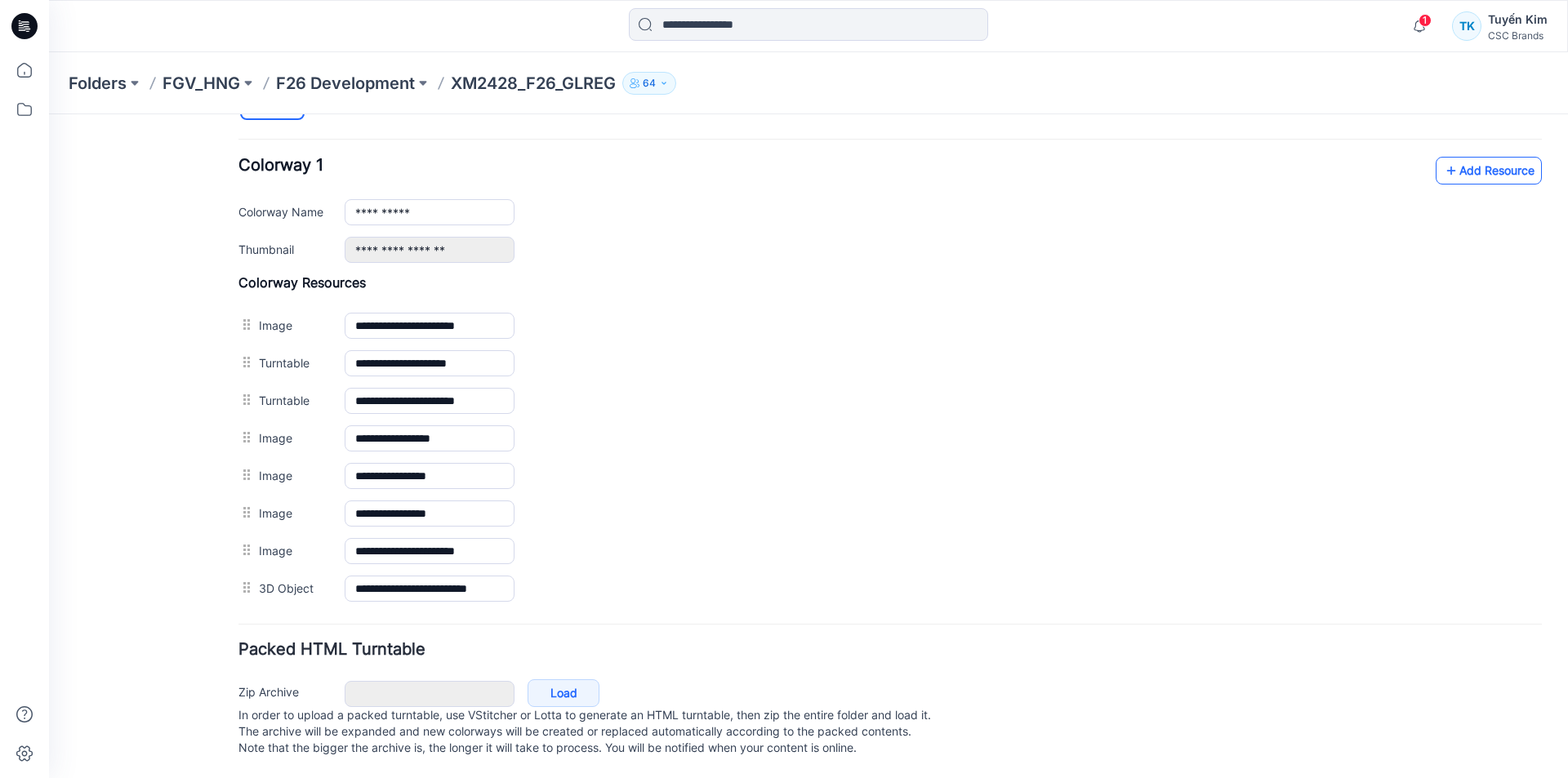 click on "Add Resource" at bounding box center (1489, 171) 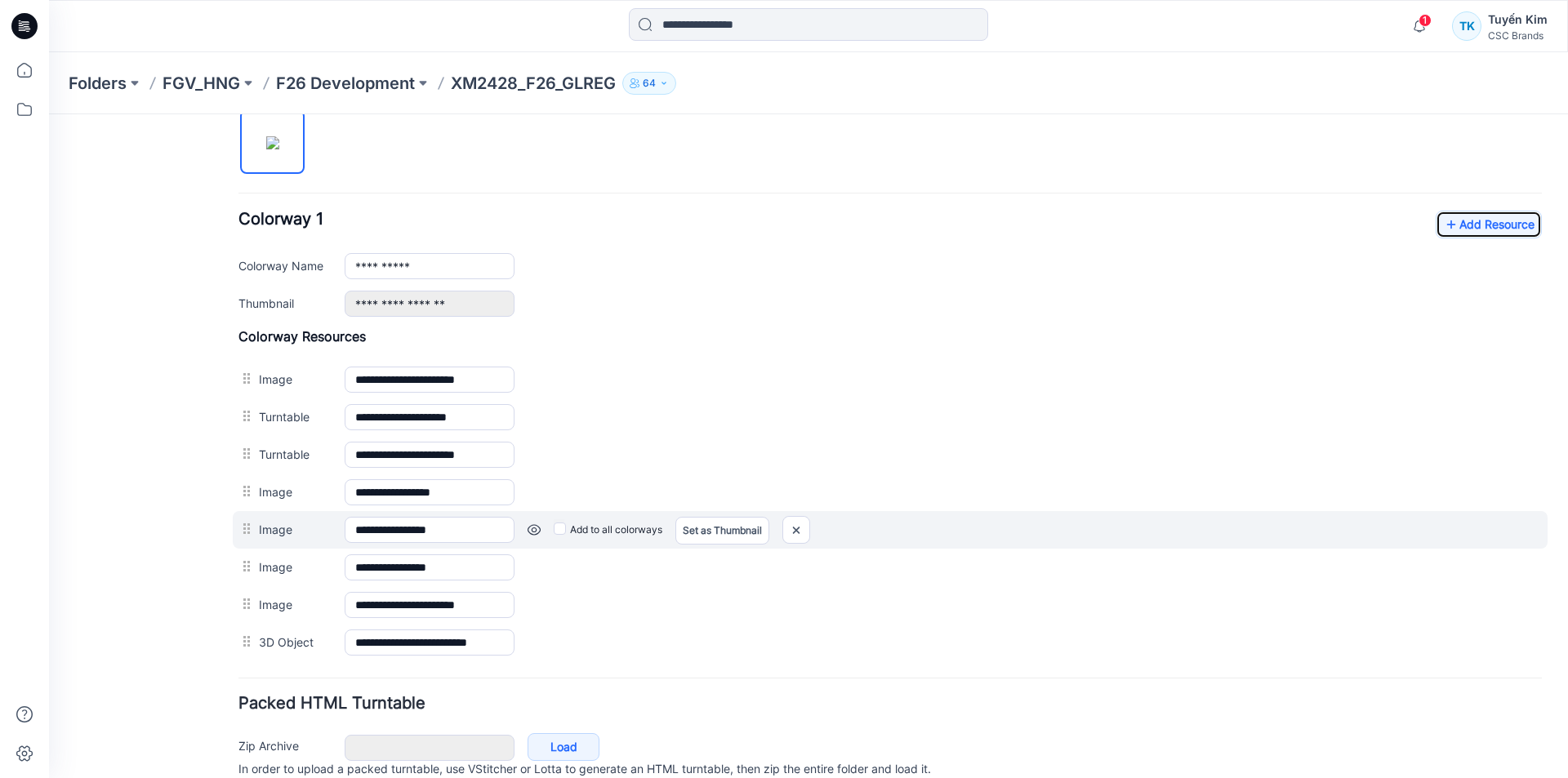 scroll, scrollTop: 628, scrollLeft: 0, axis: vertical 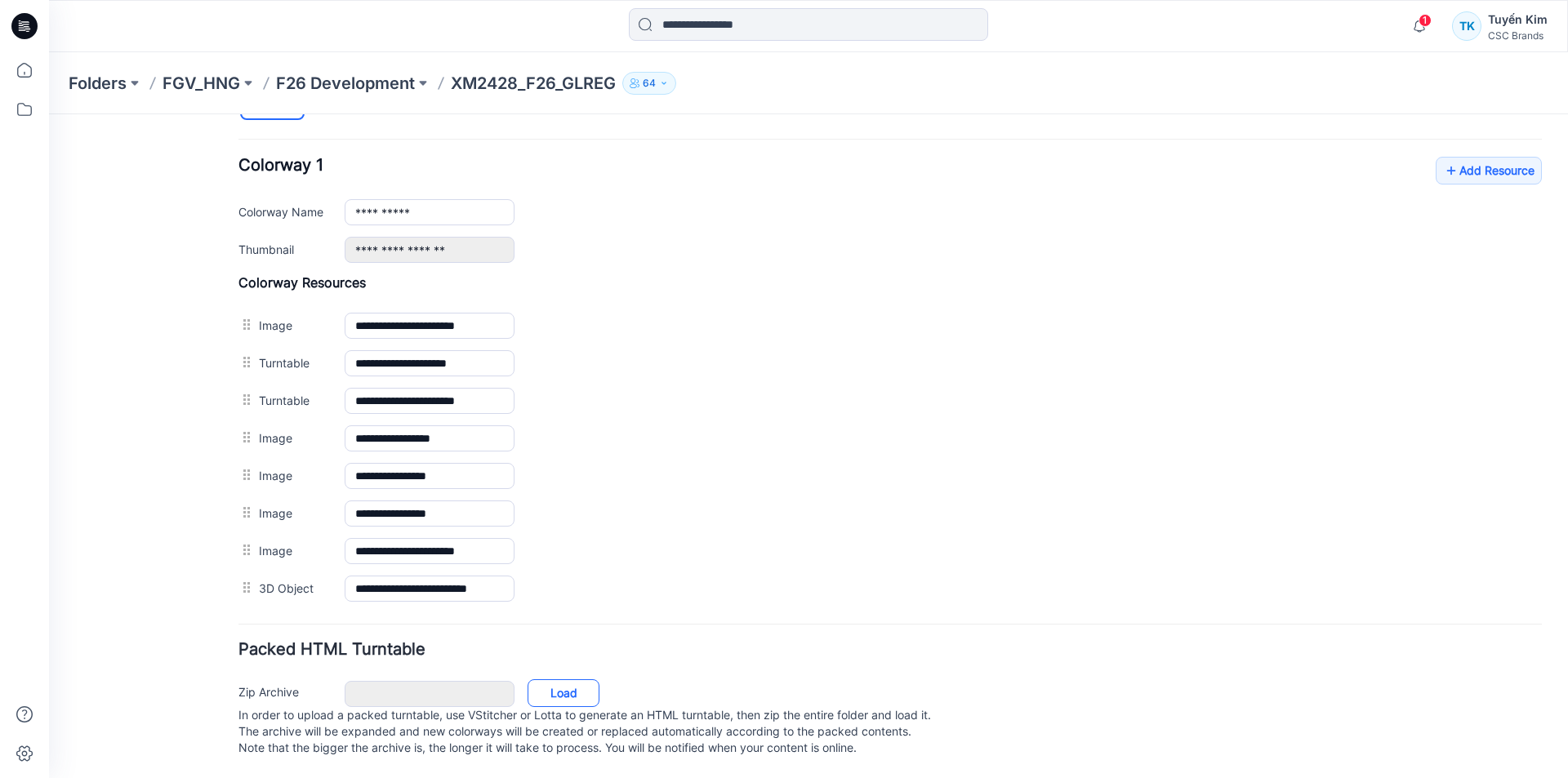 click on "Load" at bounding box center [564, 693] 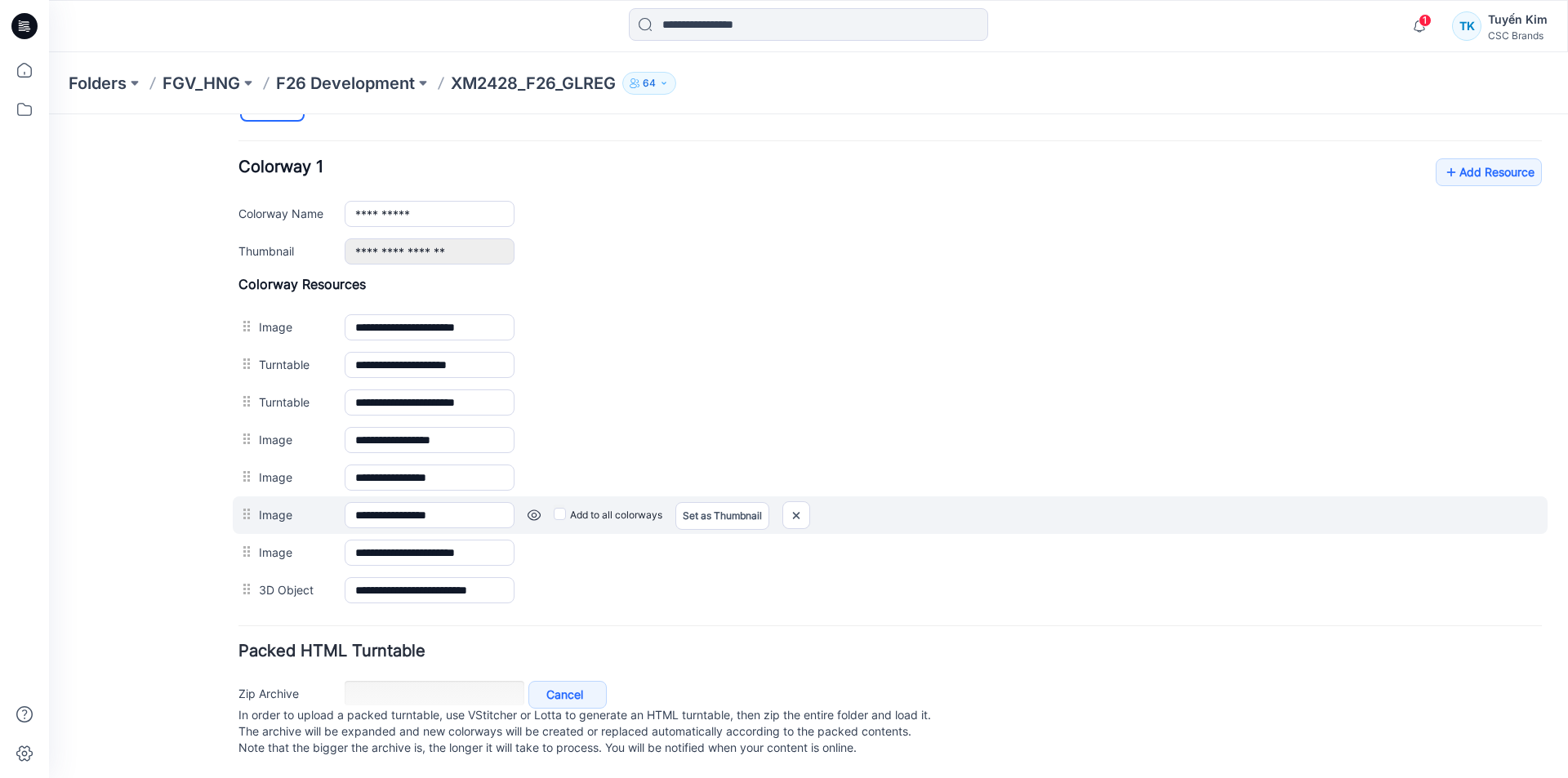 scroll, scrollTop: 626, scrollLeft: 0, axis: vertical 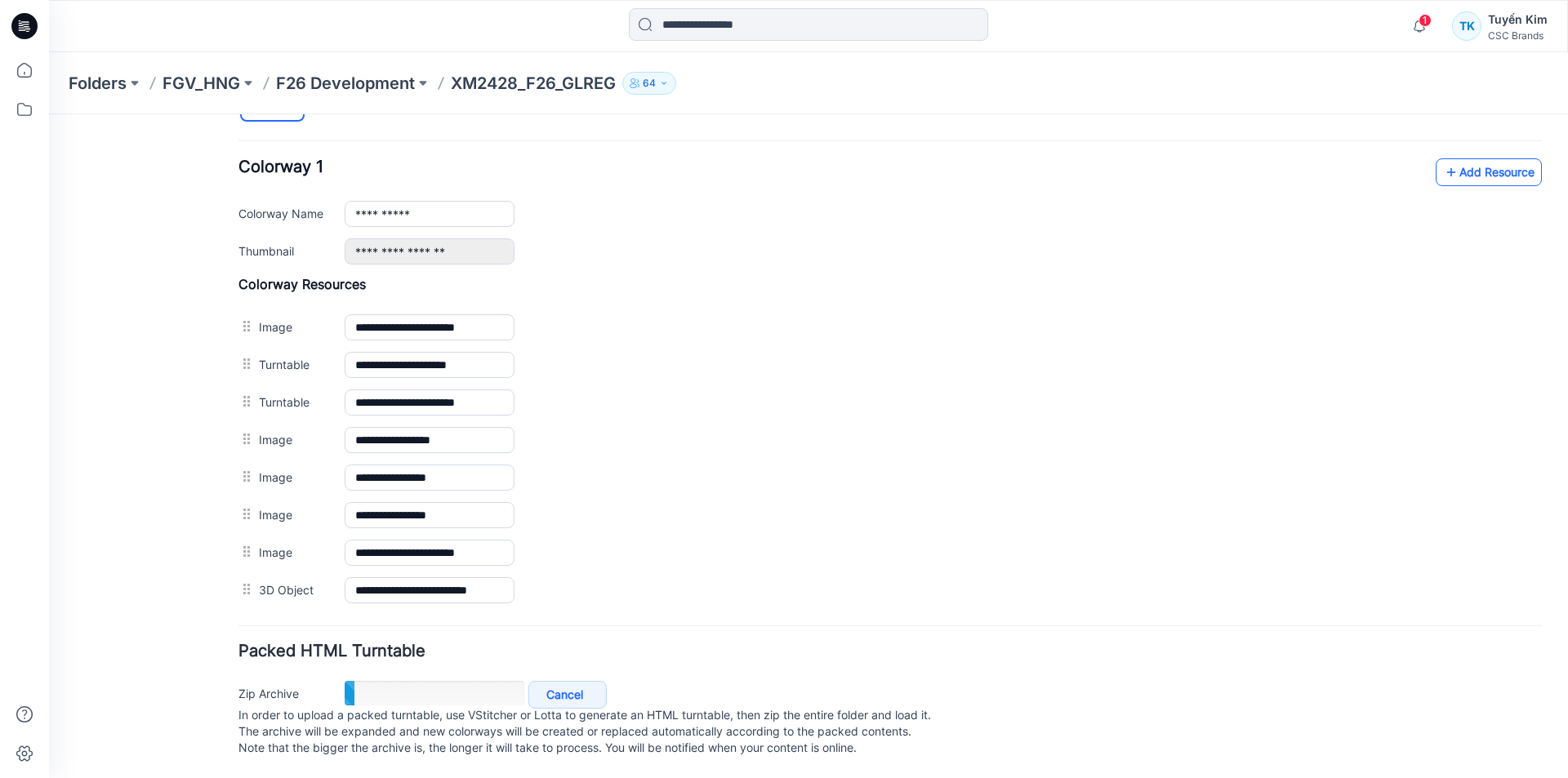 click at bounding box center [1451, 172] 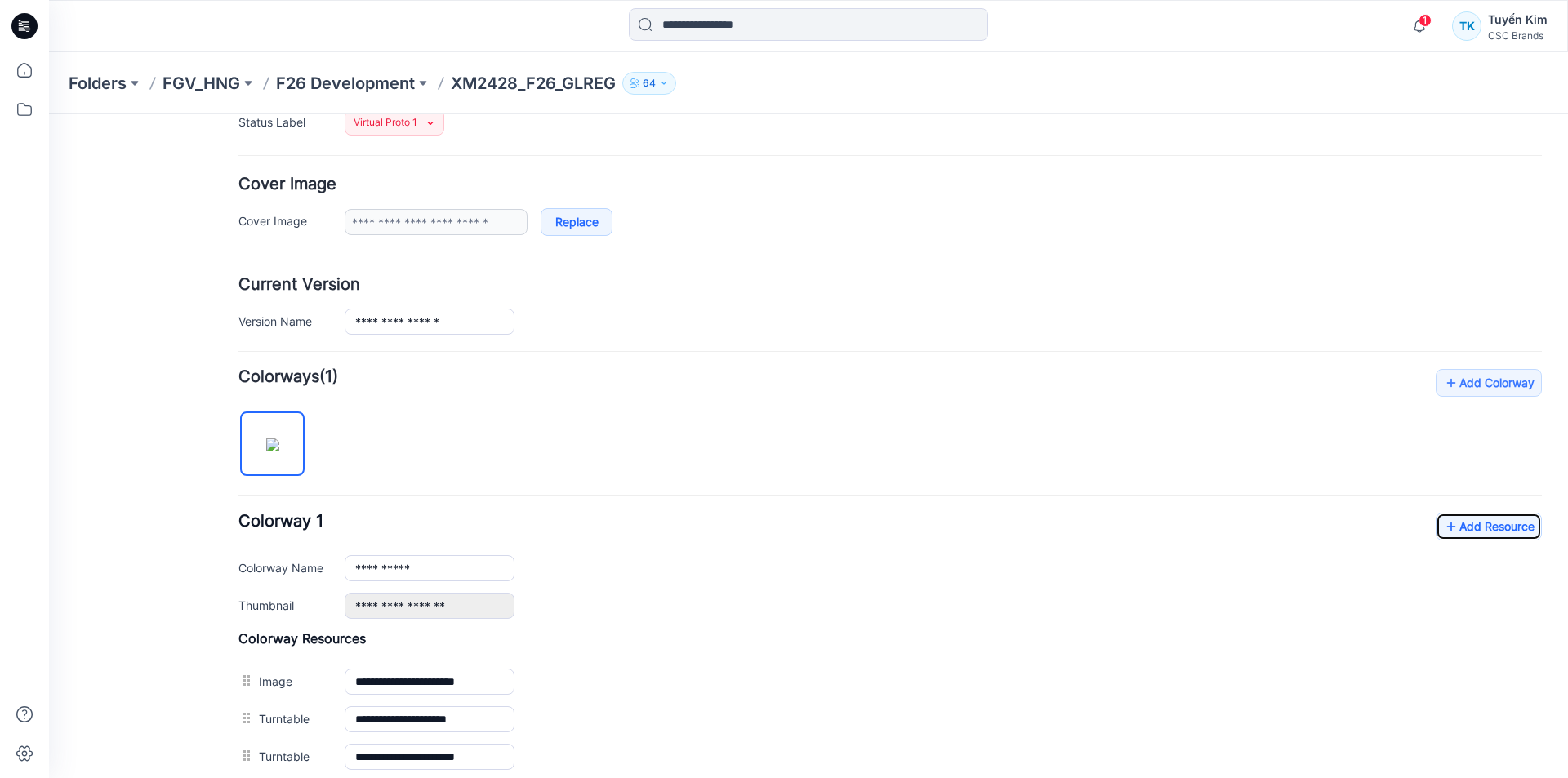 scroll, scrollTop: 507, scrollLeft: 0, axis: vertical 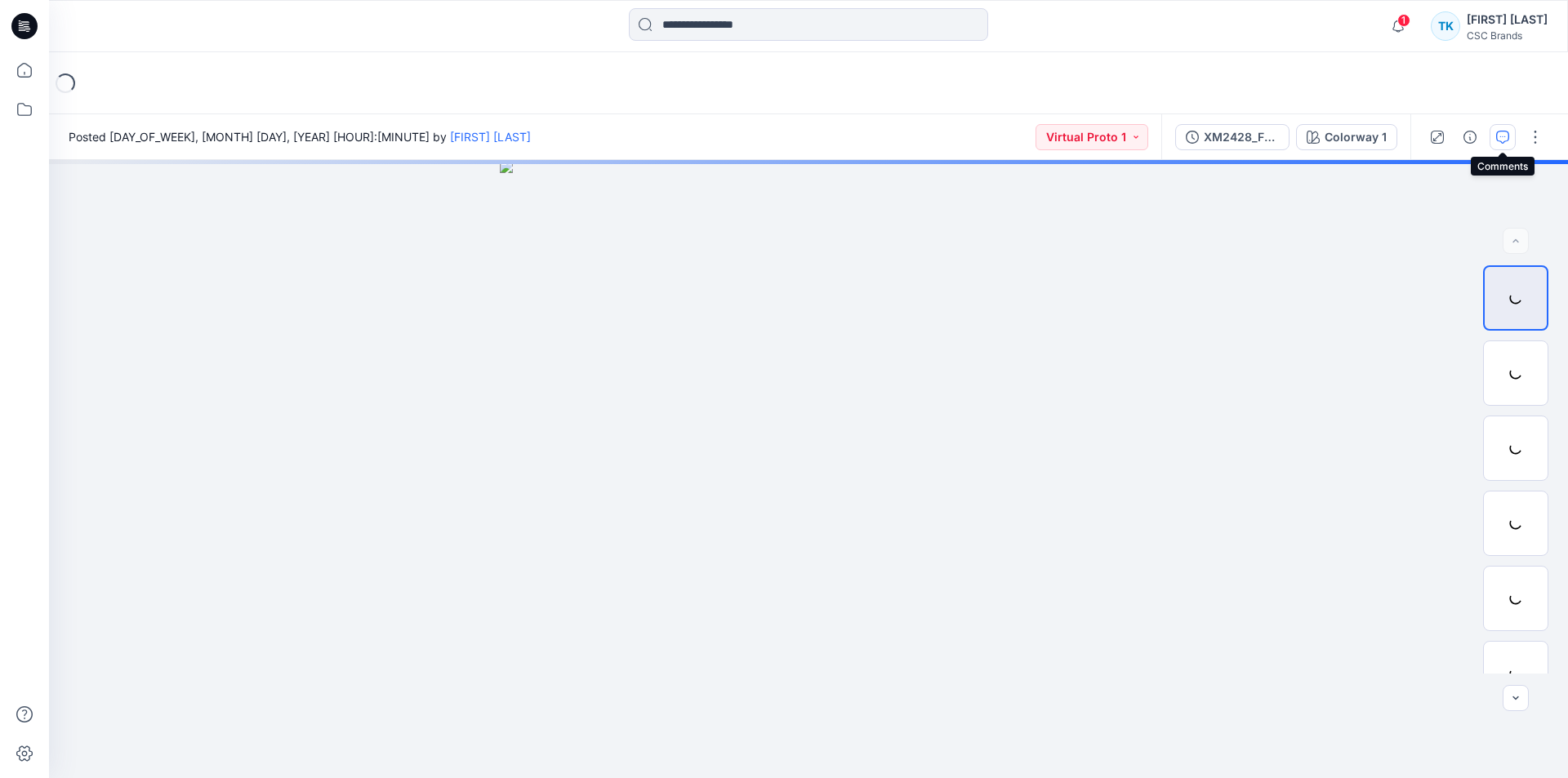 click 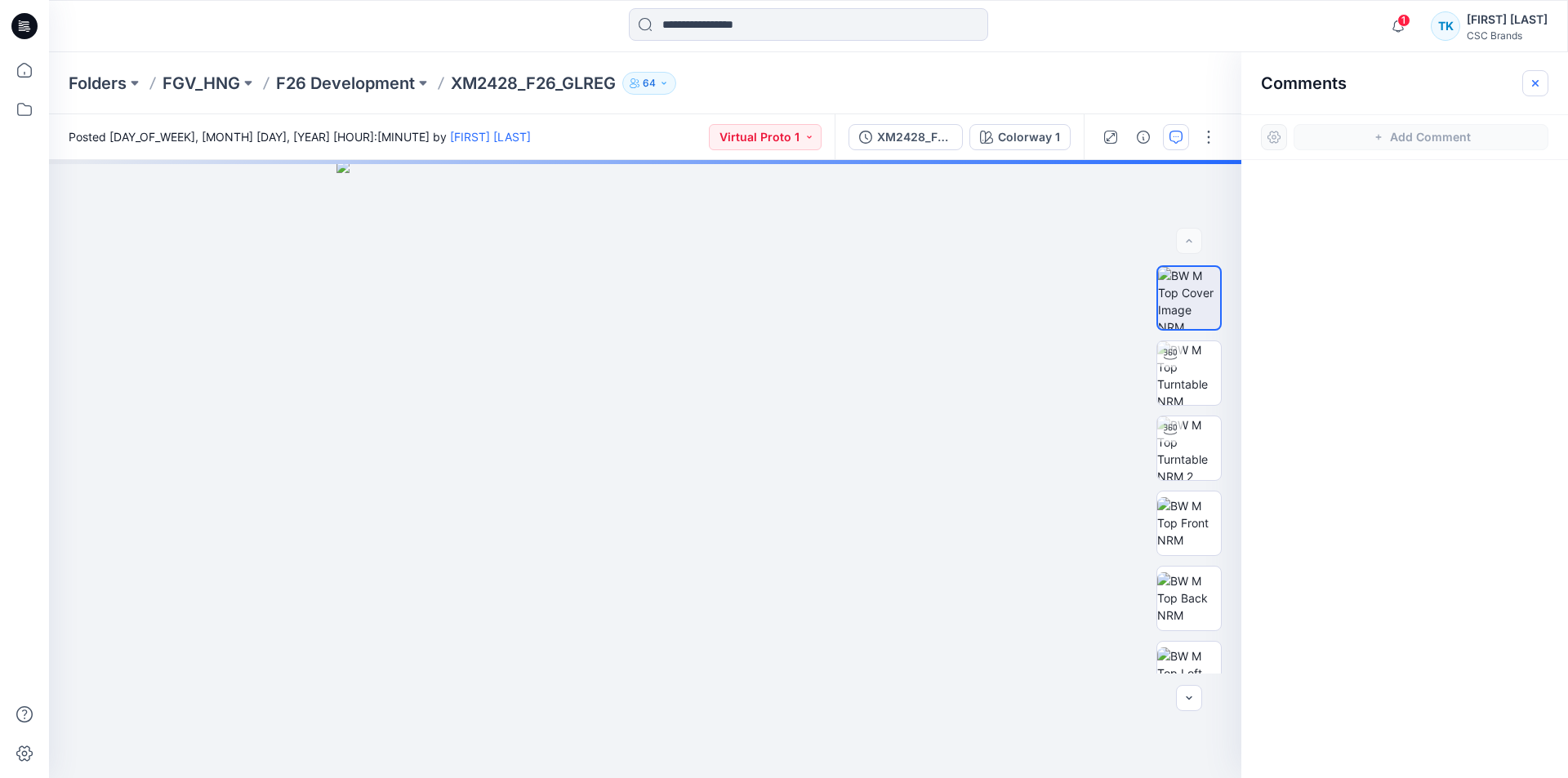 click at bounding box center [1535, 83] 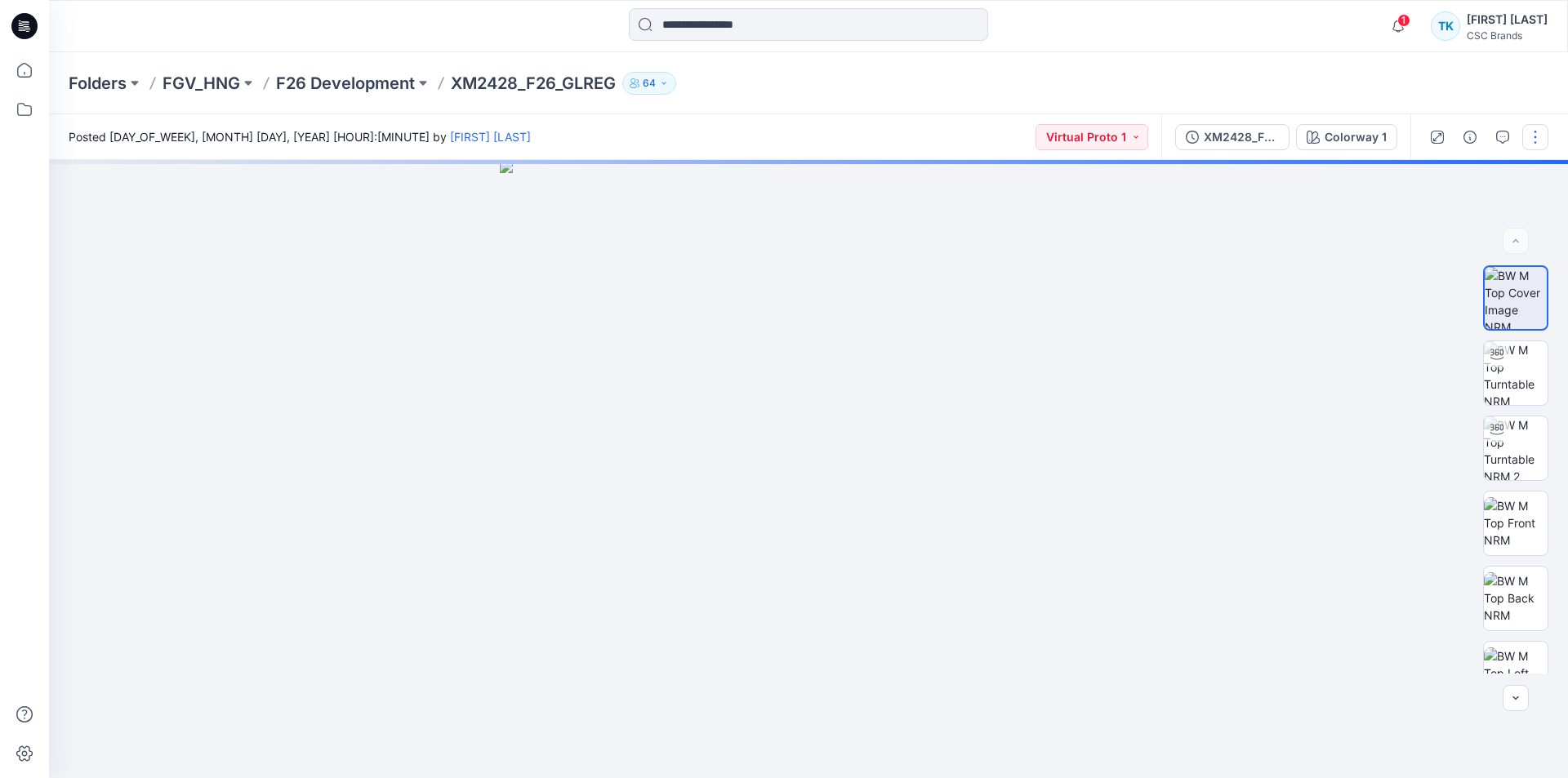 click at bounding box center (1535, 137) 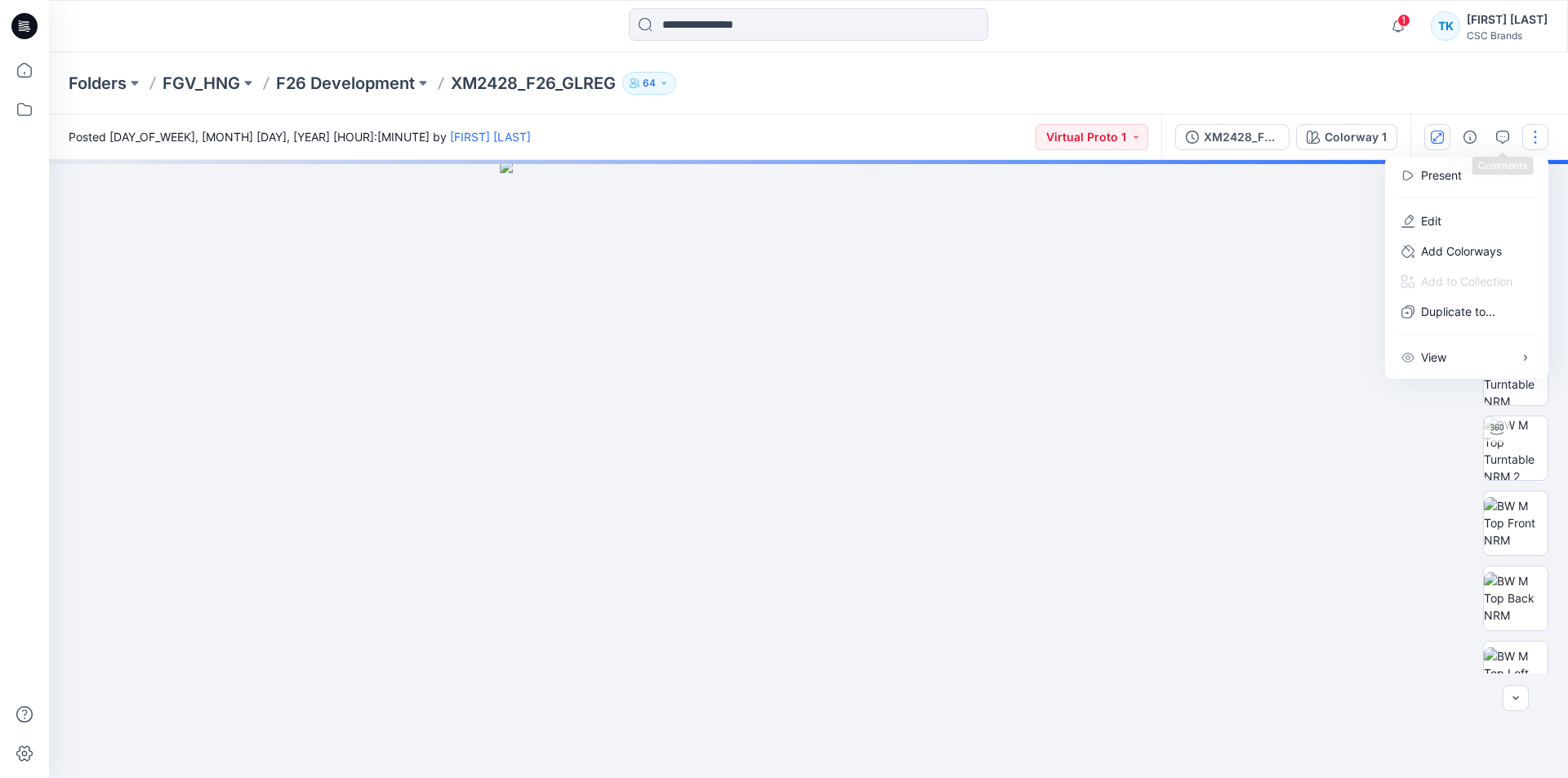click at bounding box center (1437, 137) 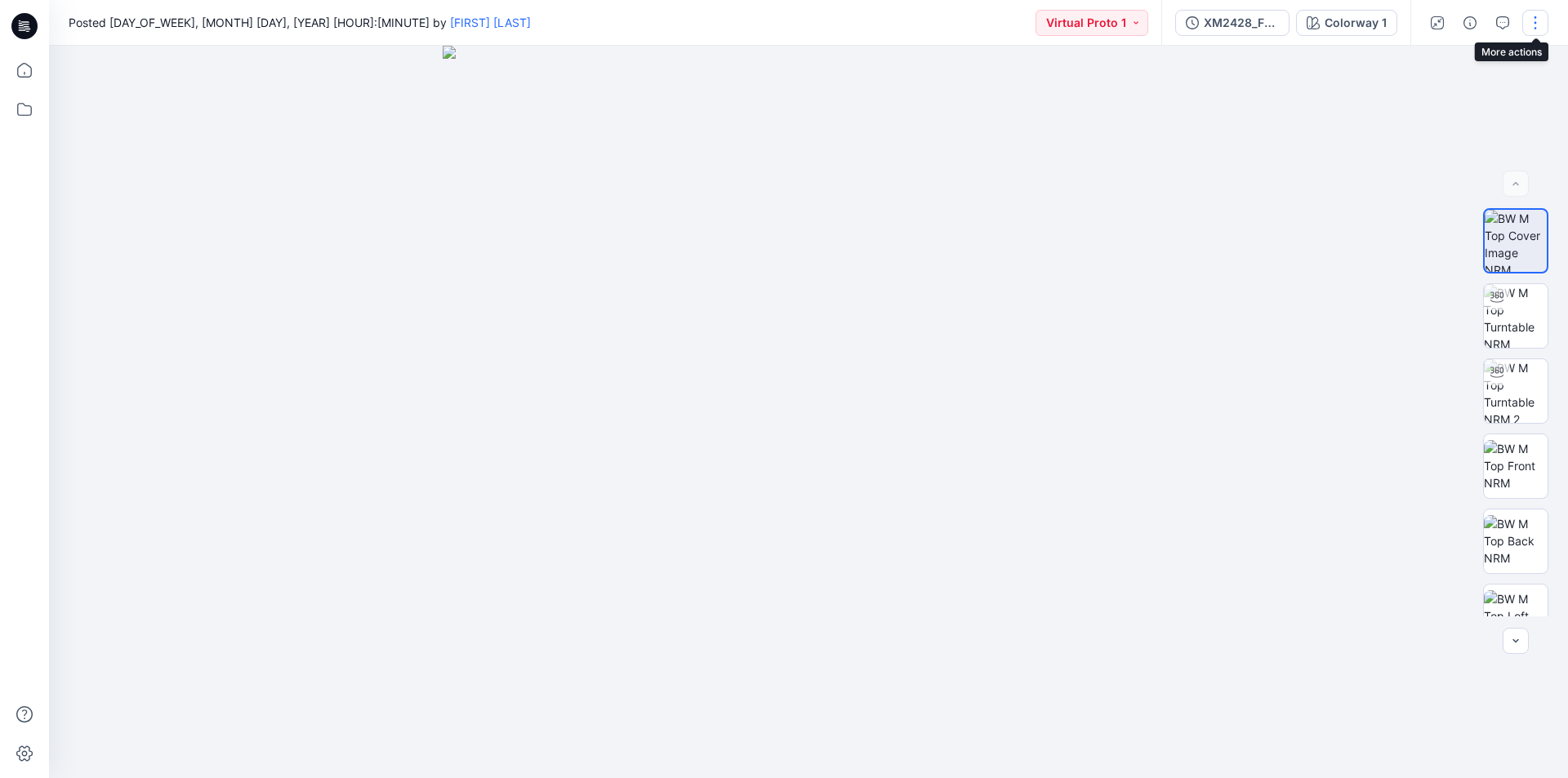 click at bounding box center [1535, 23] 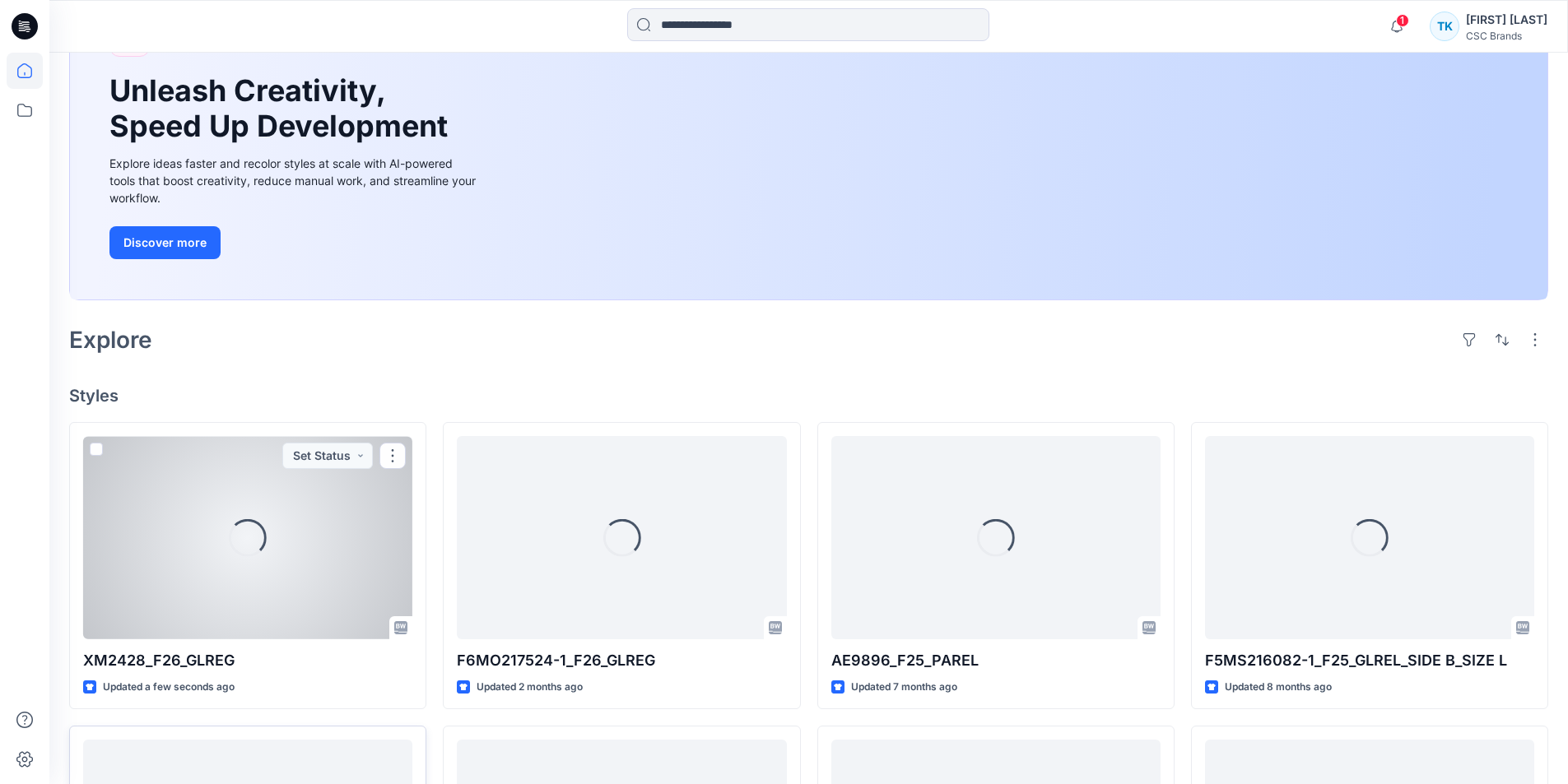 scroll, scrollTop: 411, scrollLeft: 0, axis: vertical 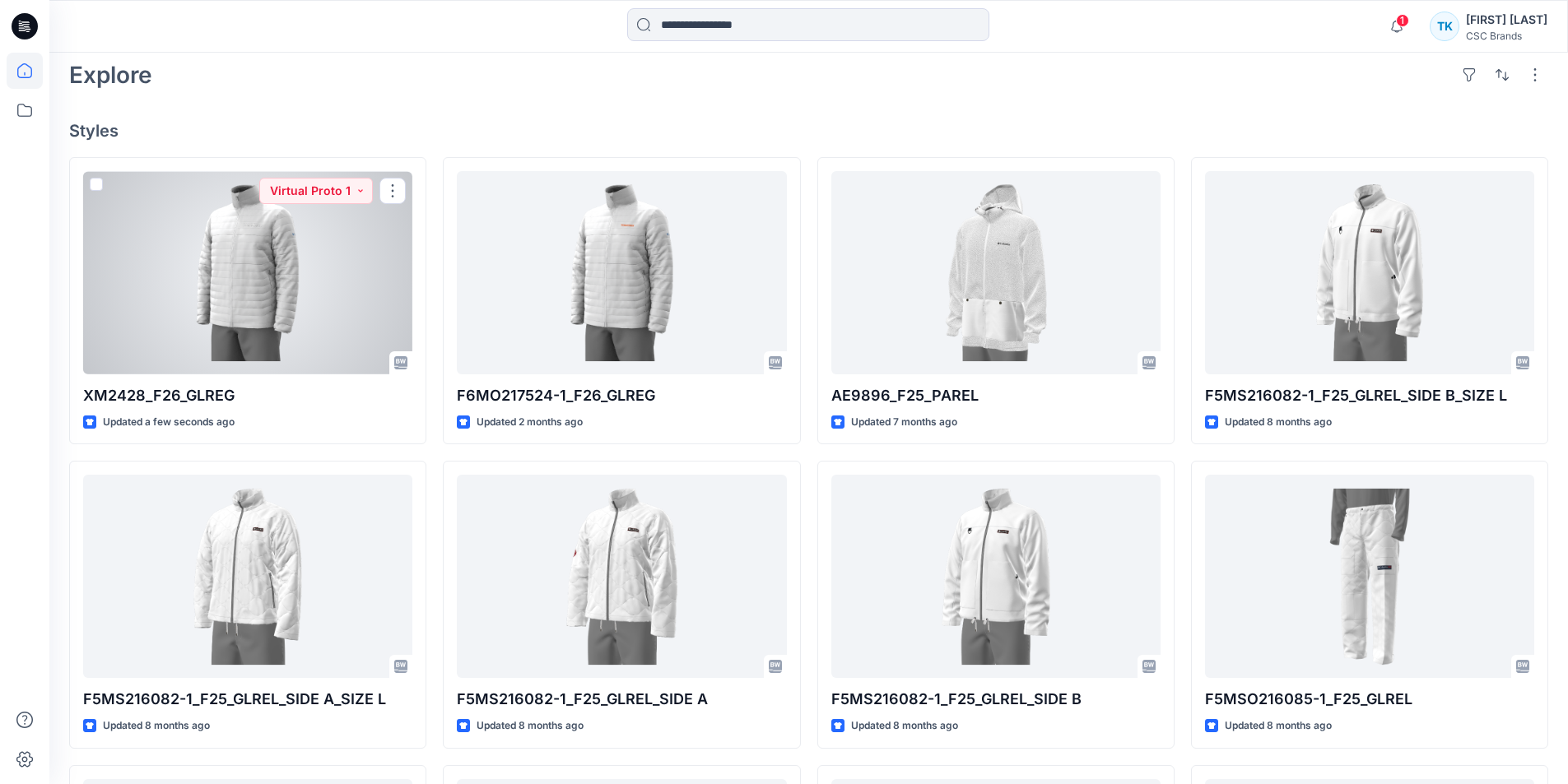 click at bounding box center [248, 272] 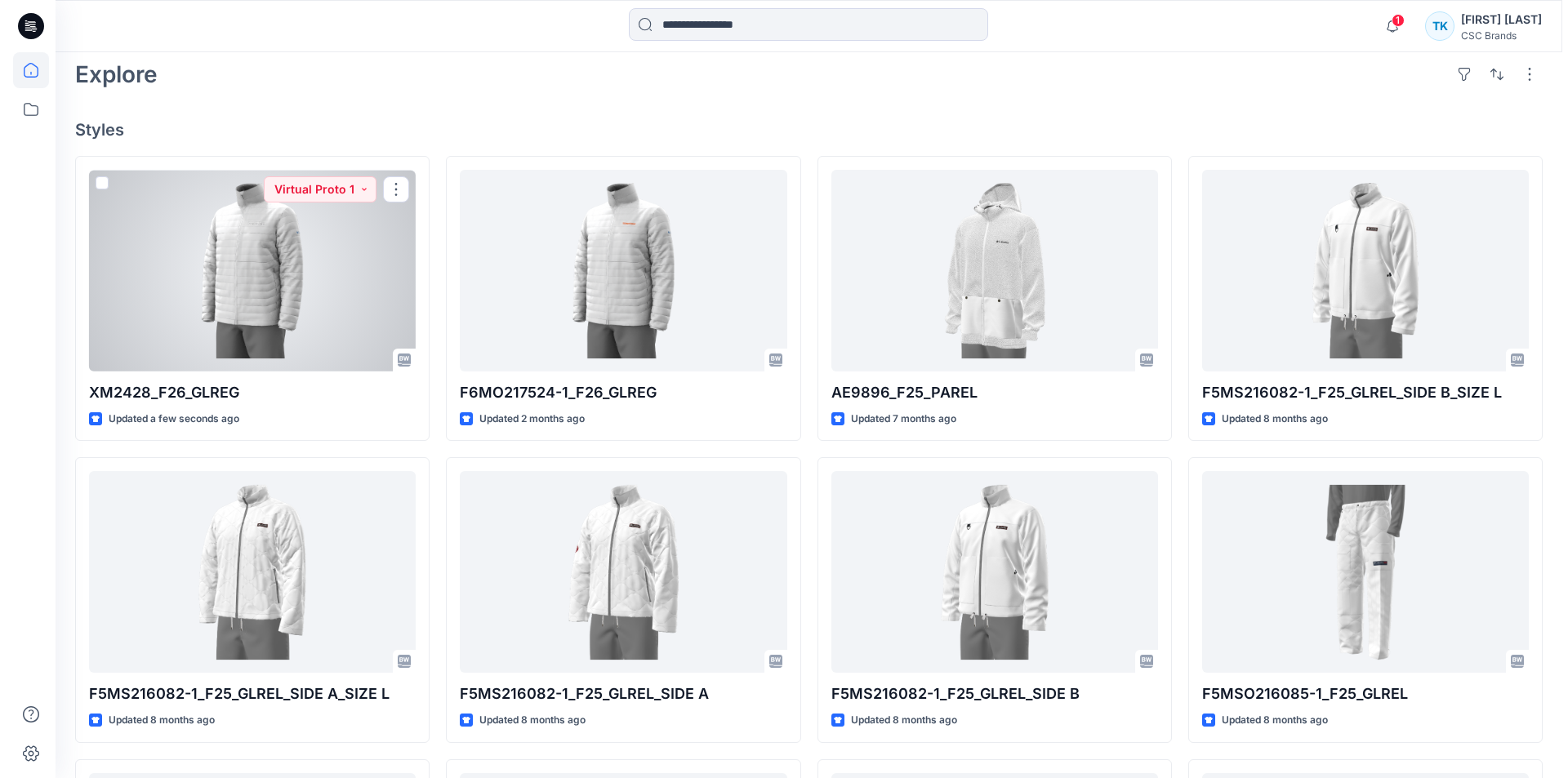 scroll, scrollTop: 0, scrollLeft: 0, axis: both 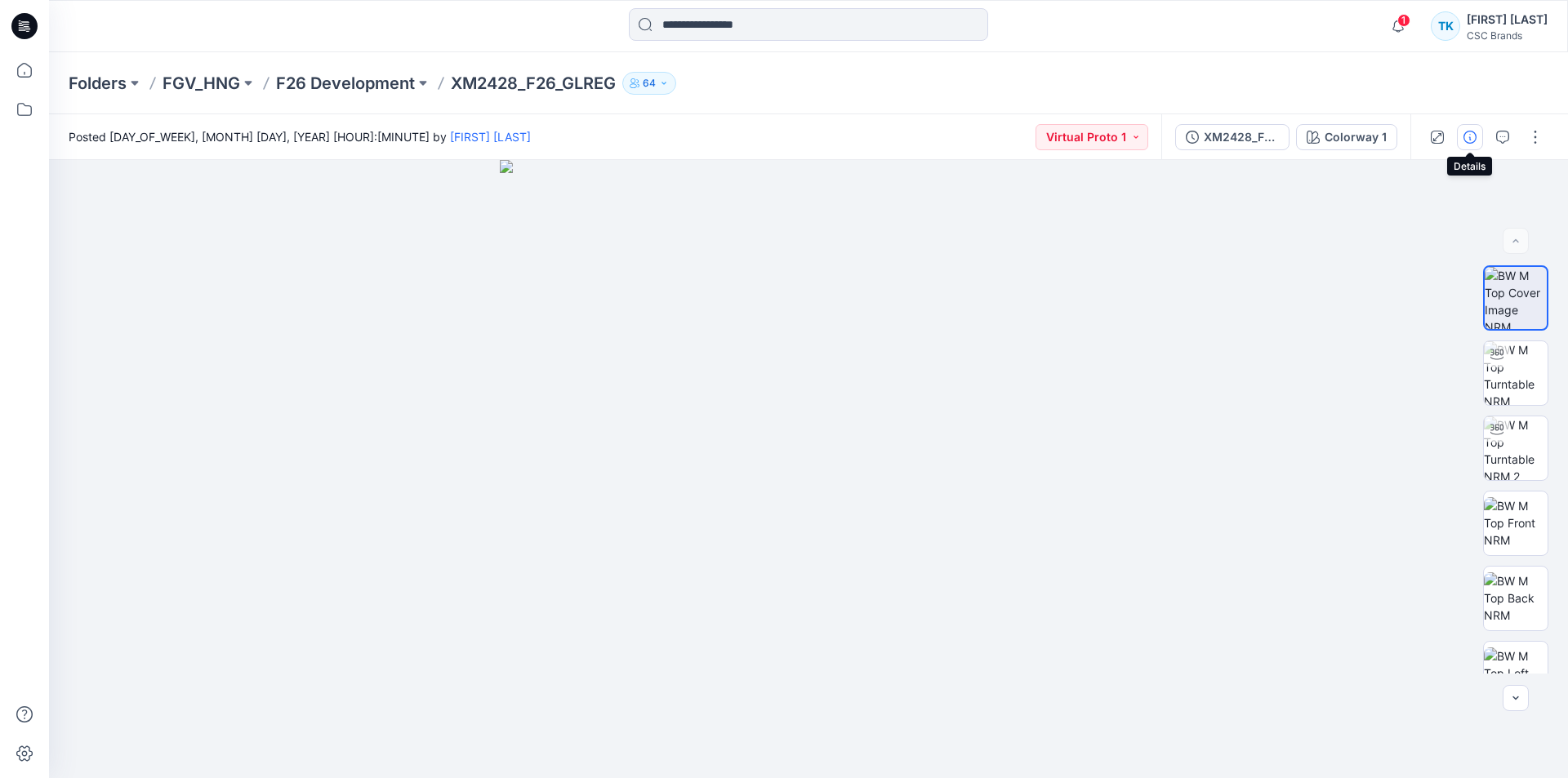 click at bounding box center (1470, 137) 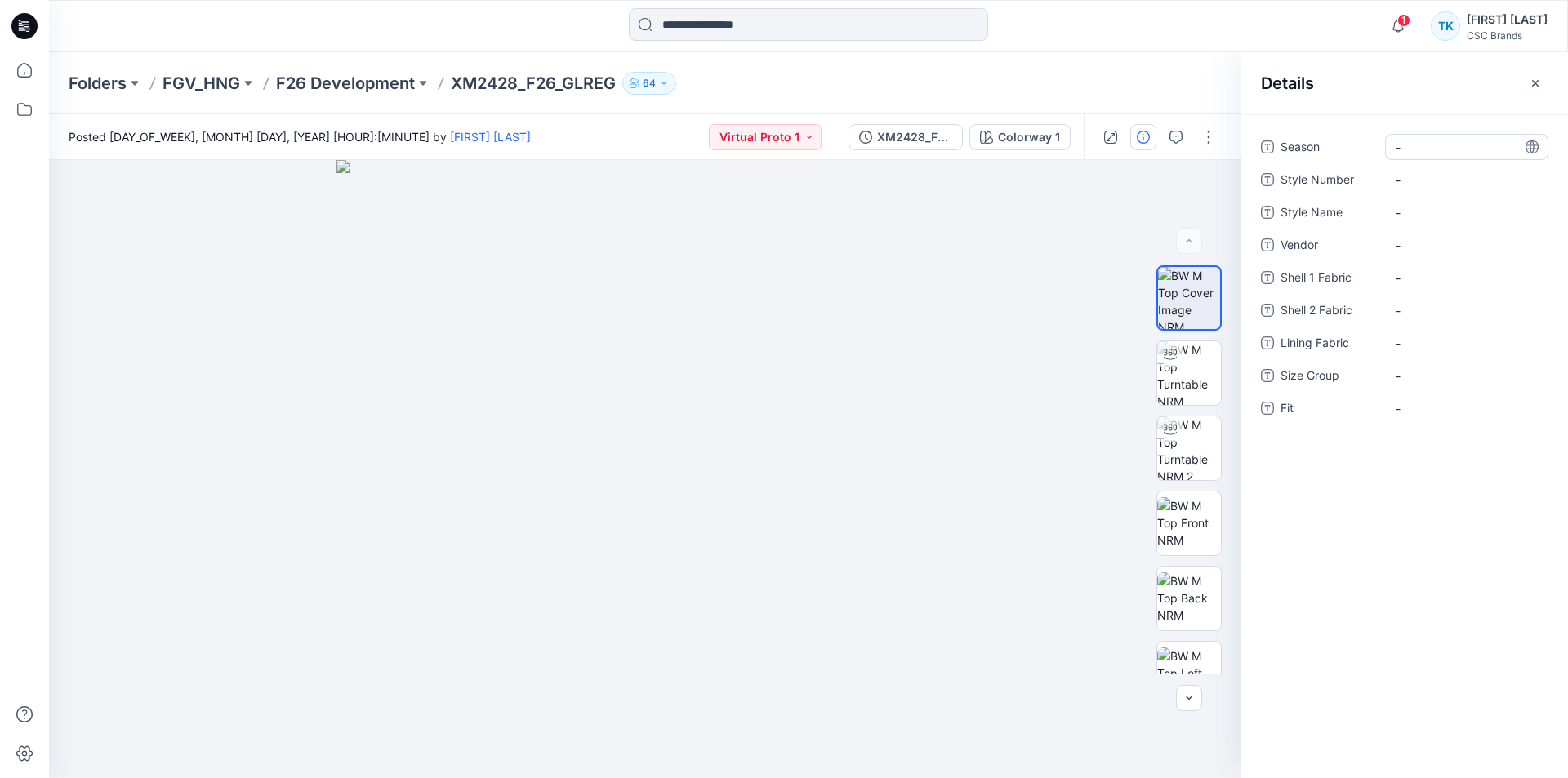 click on "-" at bounding box center [1467, 147] 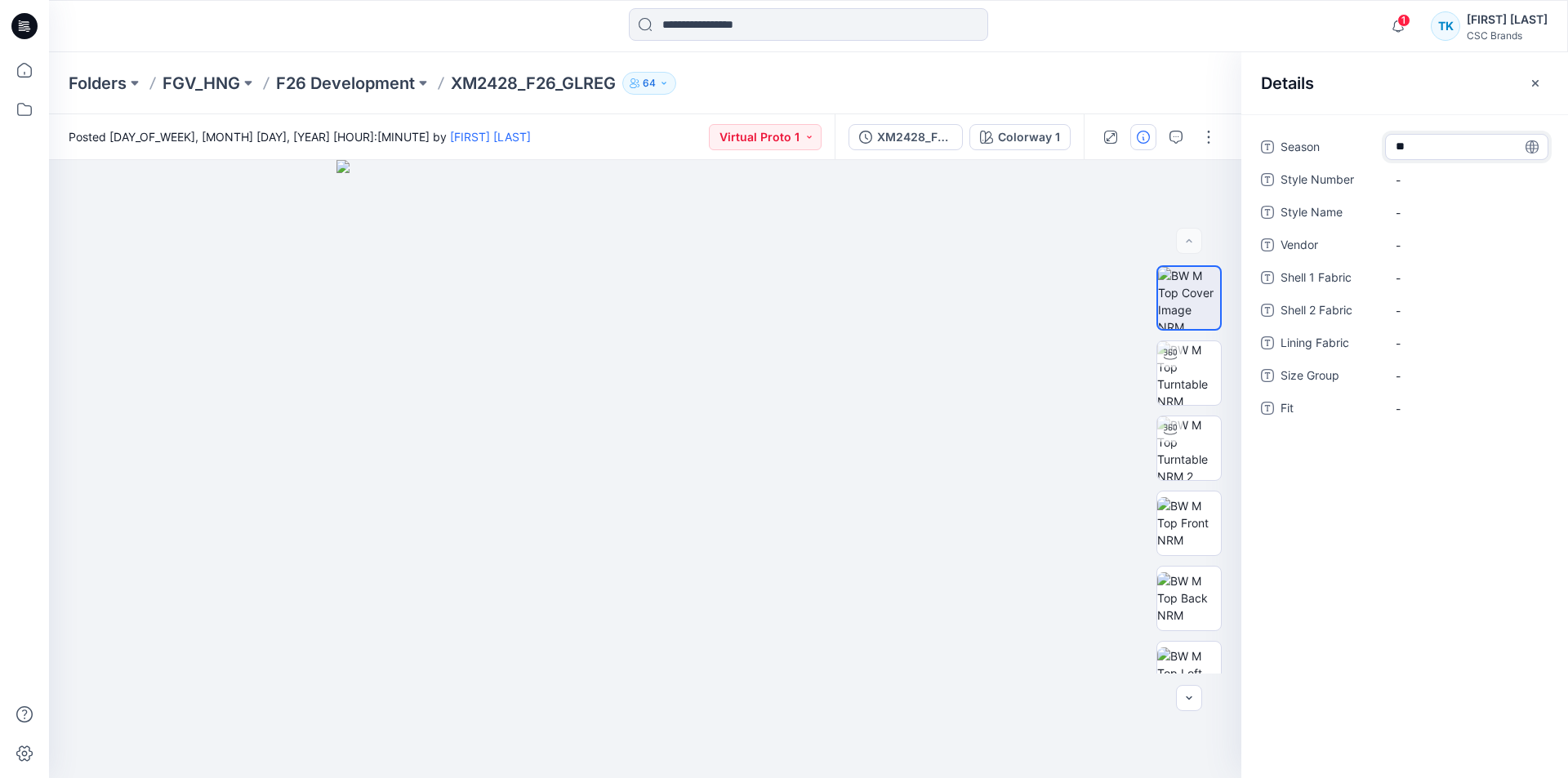 type on "***" 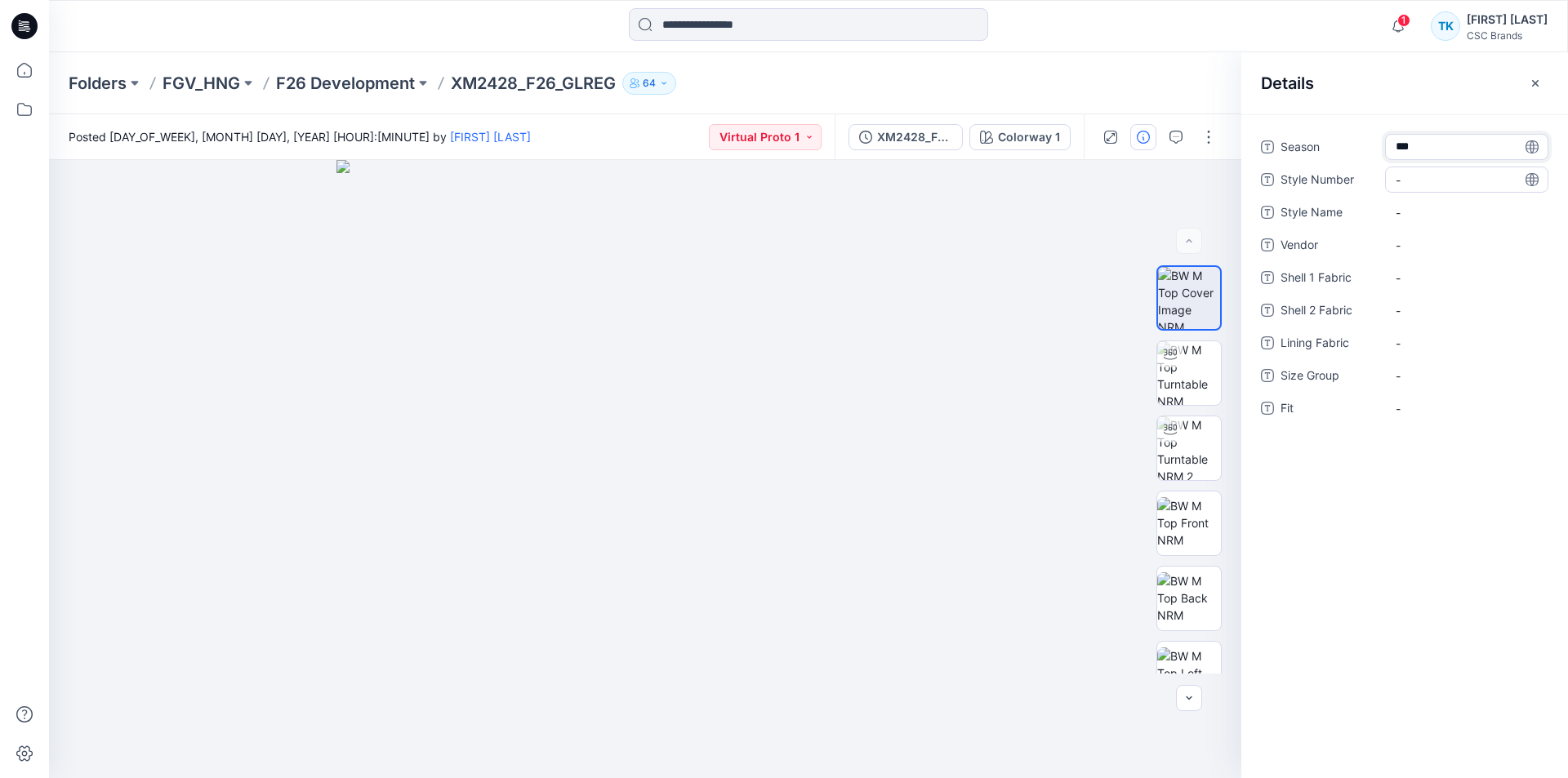 click on "-" at bounding box center (1467, 180) 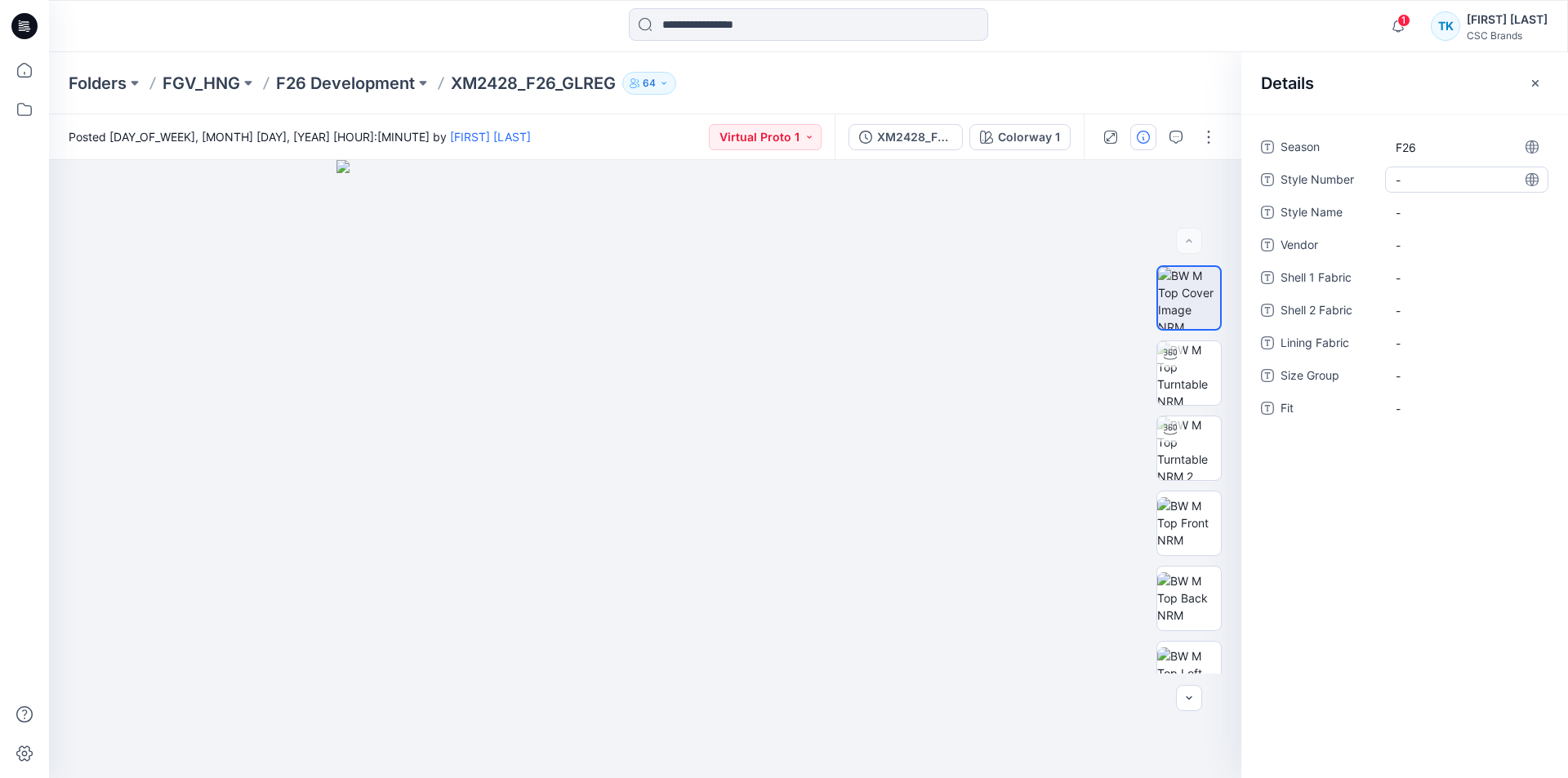 click on "-" at bounding box center (1467, 180) 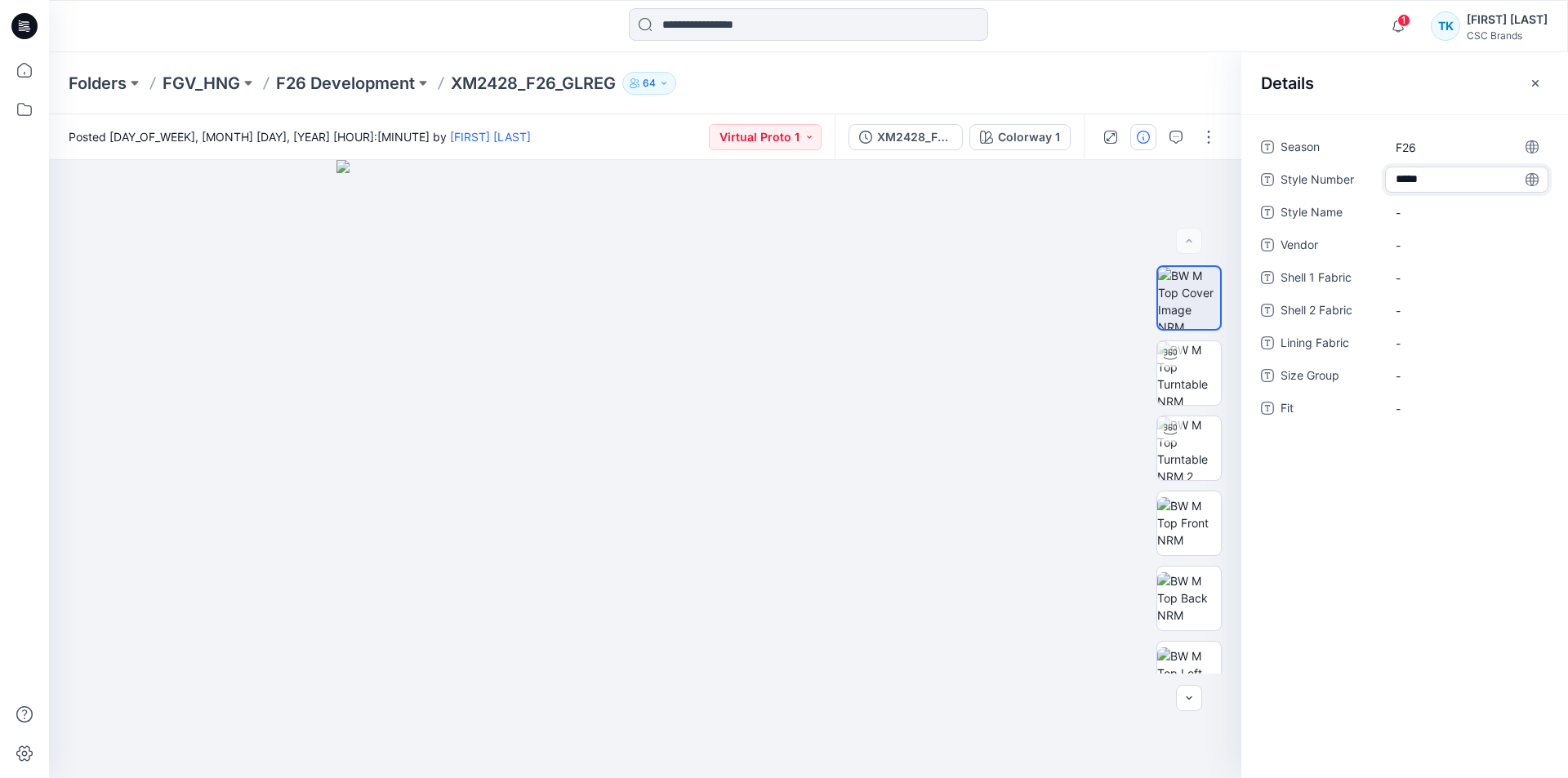 type on "******" 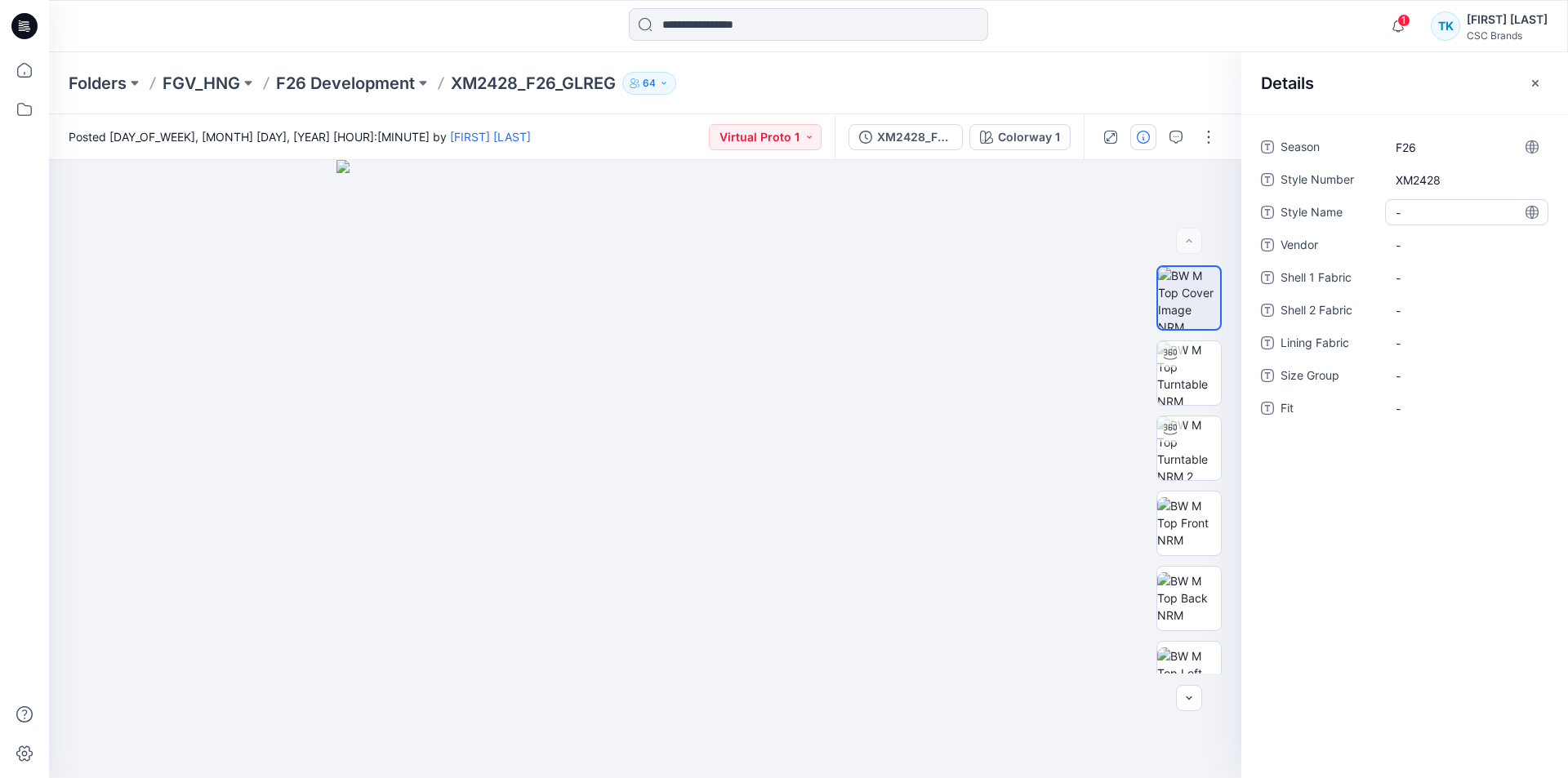 click on "-" at bounding box center [1467, 212] 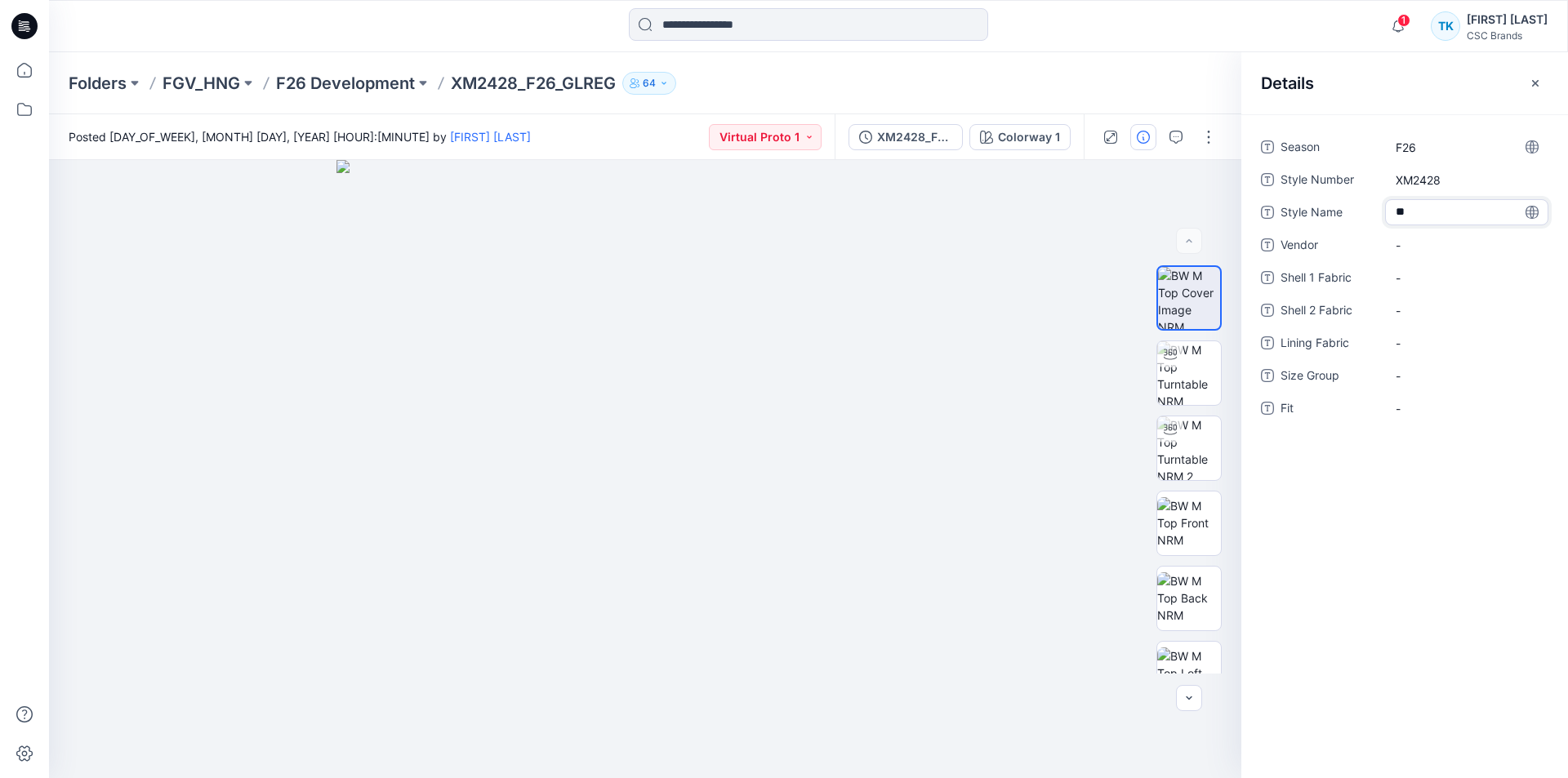 type on "***" 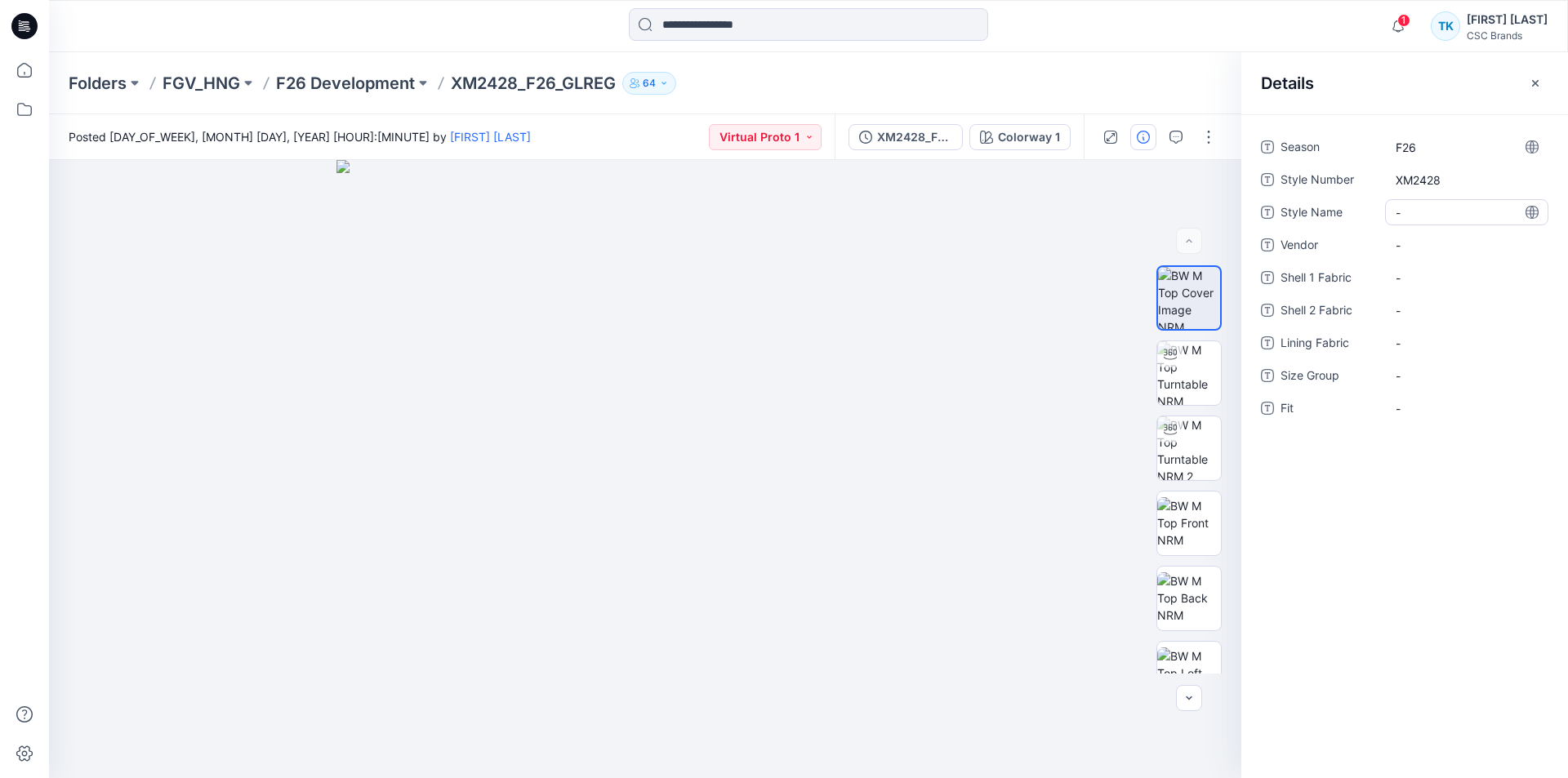click on "-" at bounding box center [1467, 212] 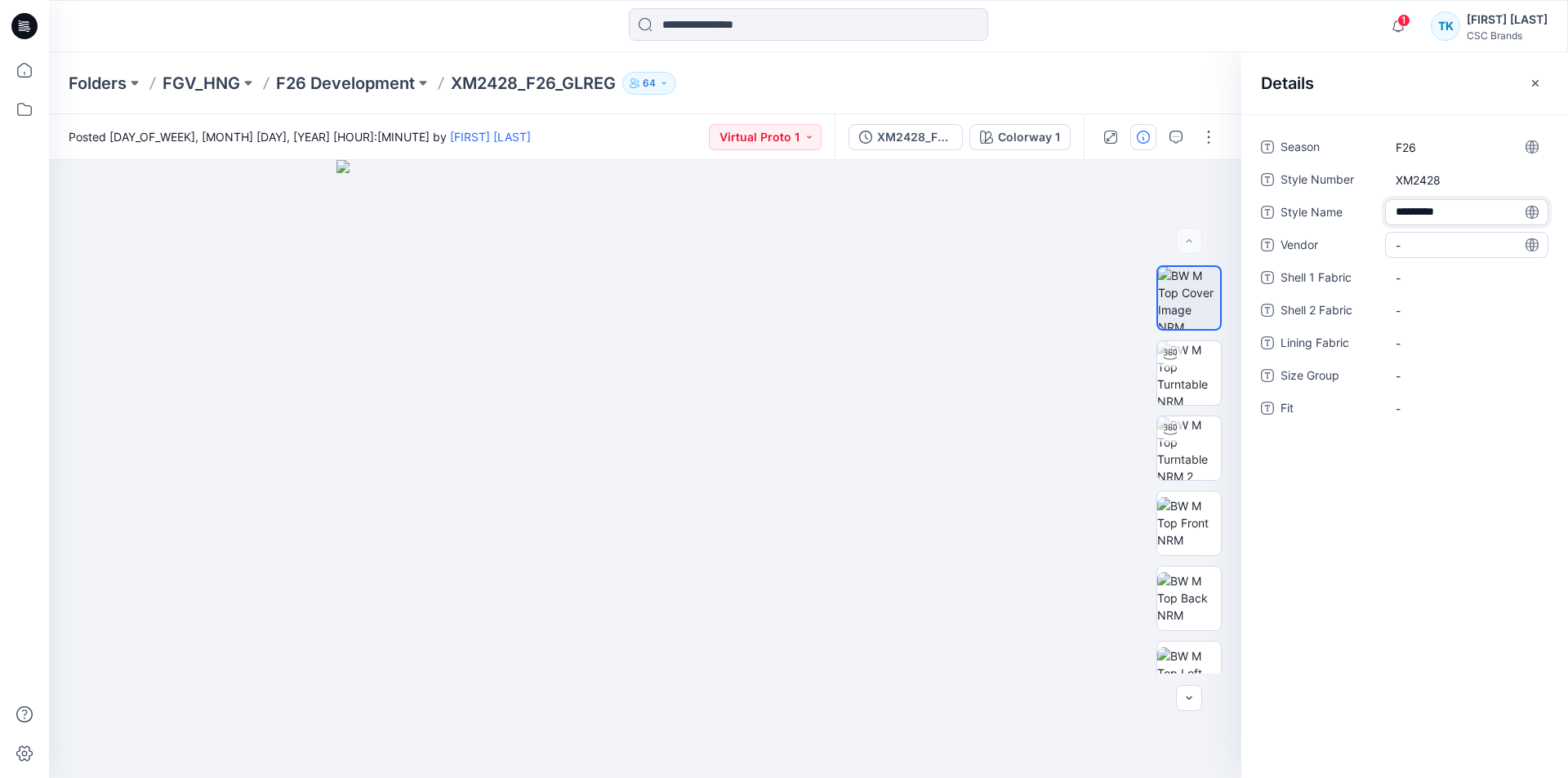 type on "**********" 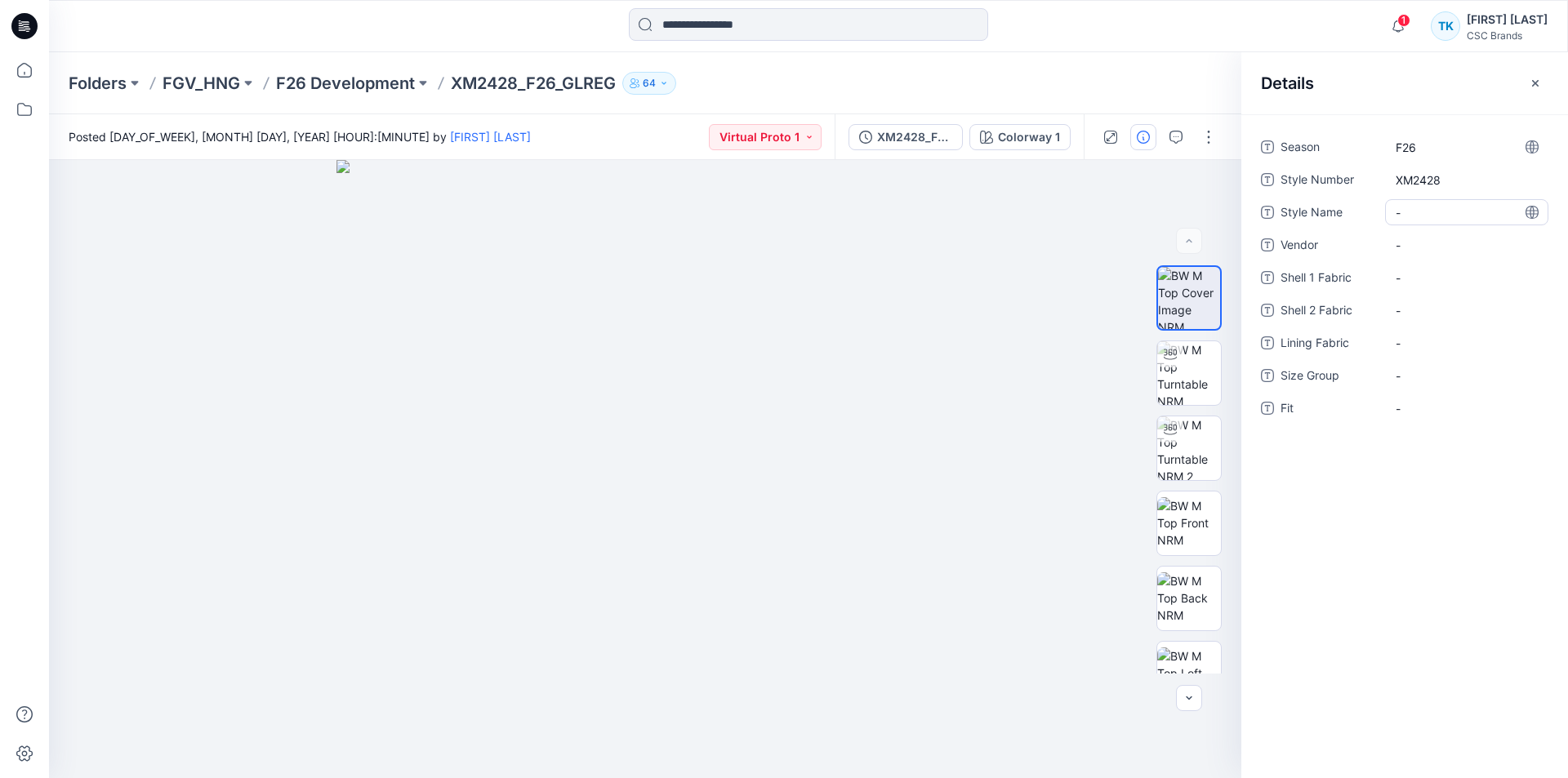 click on "-" at bounding box center (1467, 212) 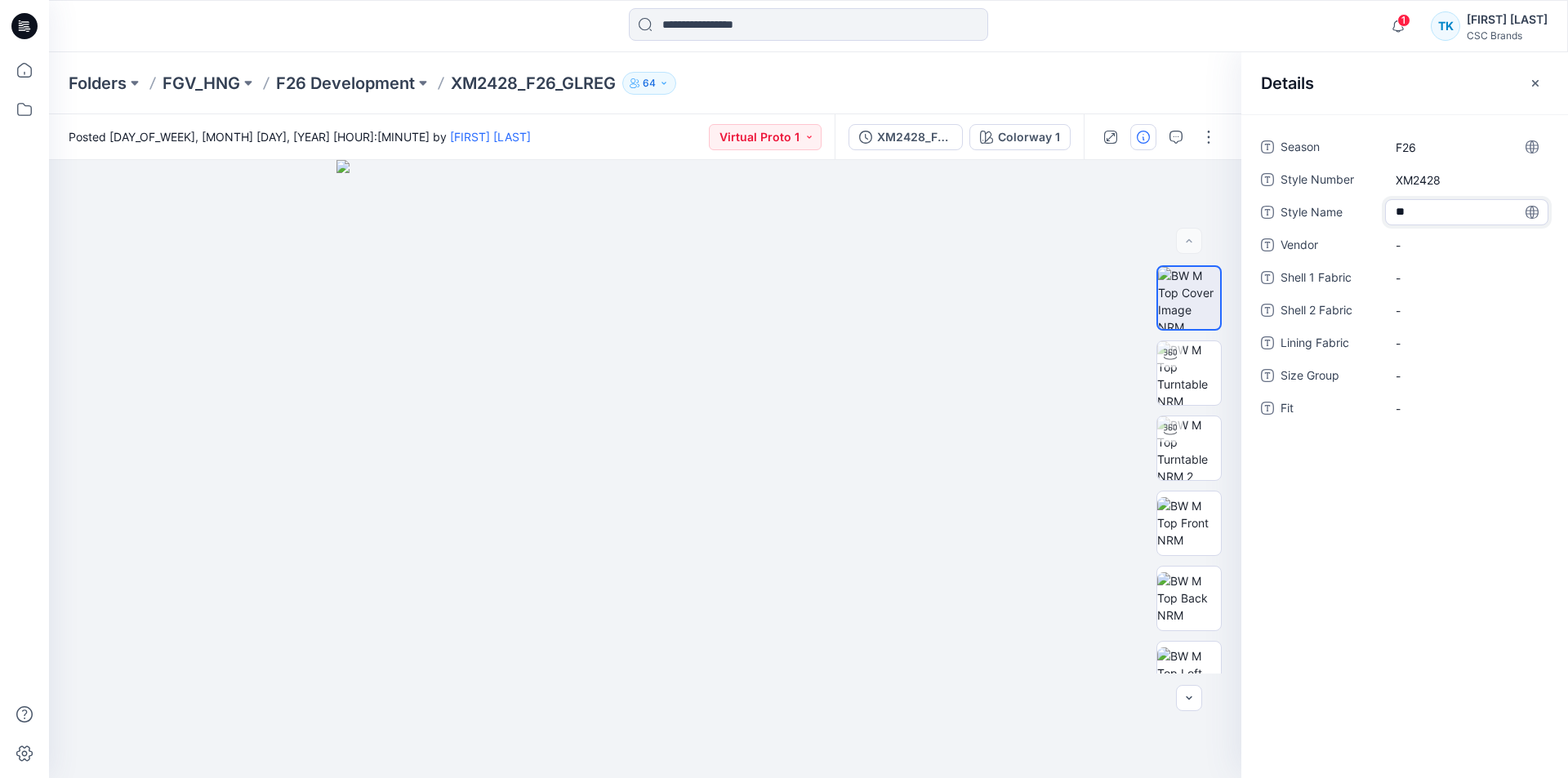 type on "*" 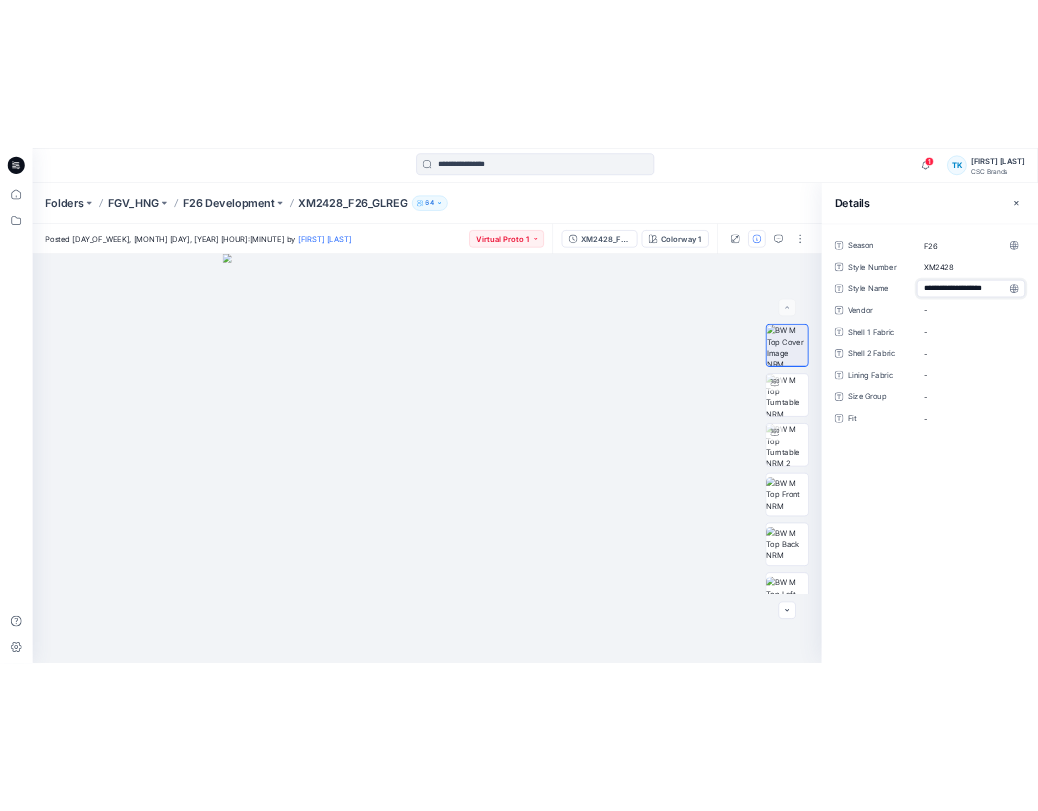 scroll, scrollTop: 14, scrollLeft: 0, axis: vertical 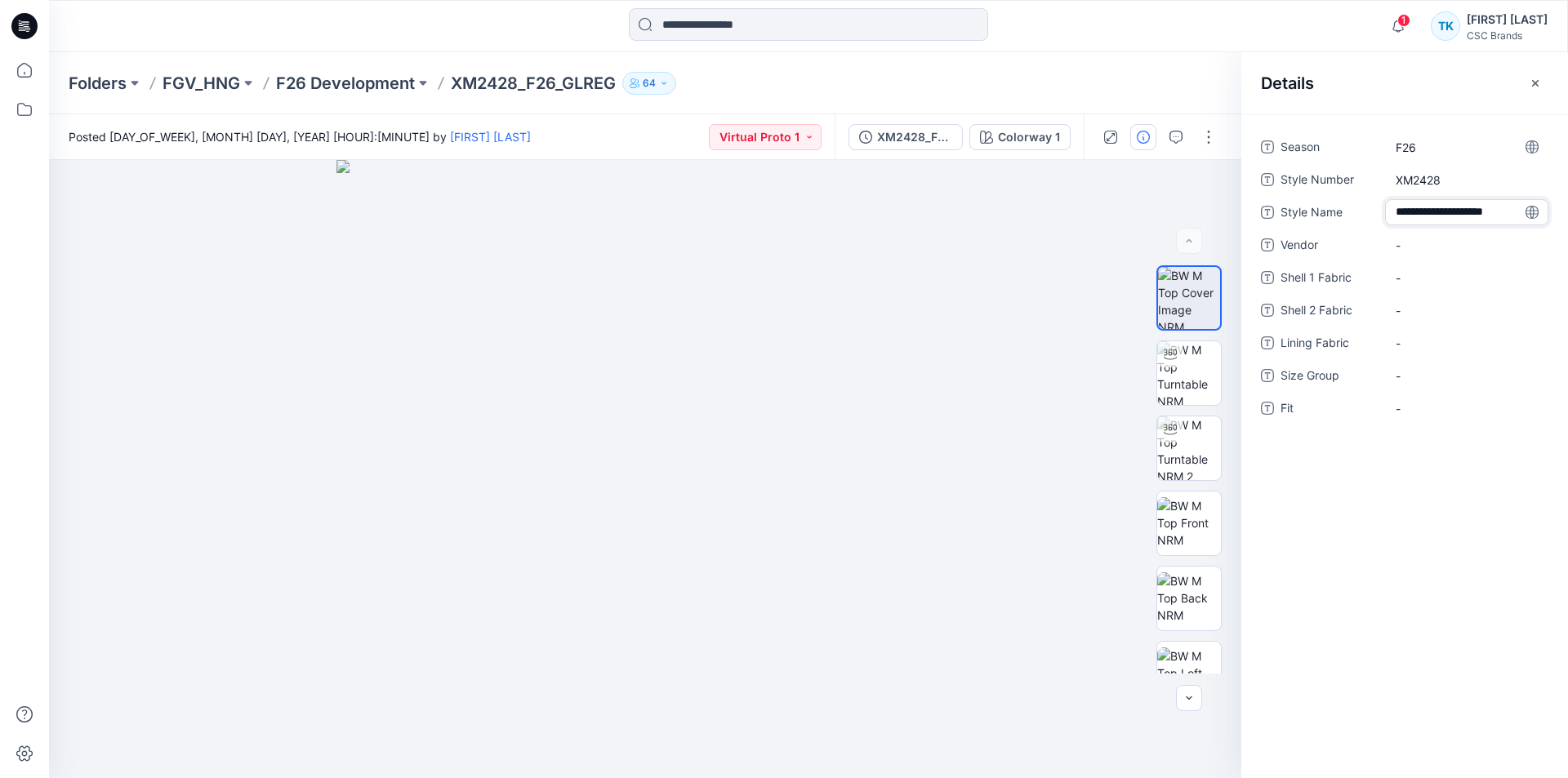 type on "**********" 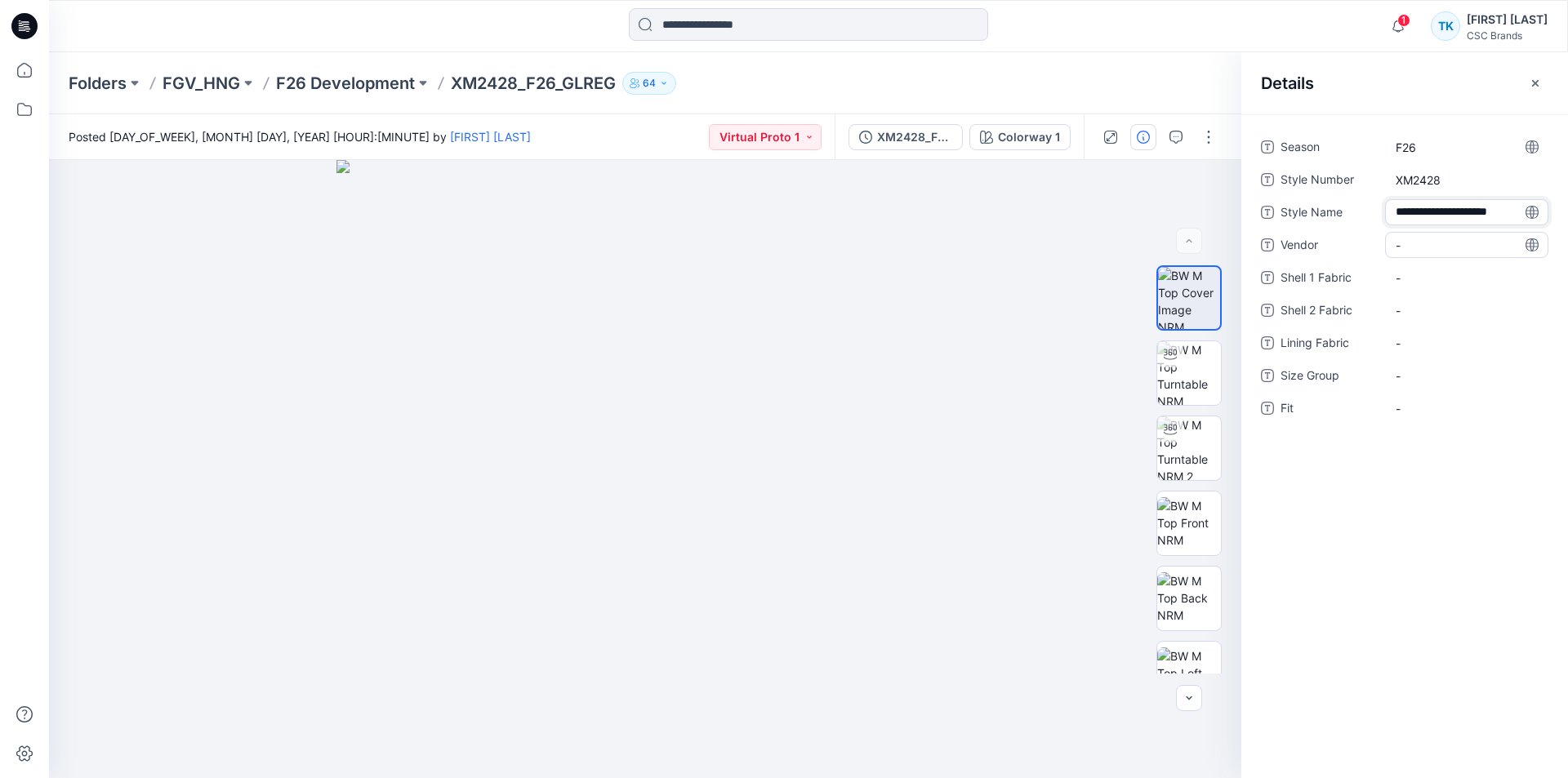 click on "-" at bounding box center (1467, 245) 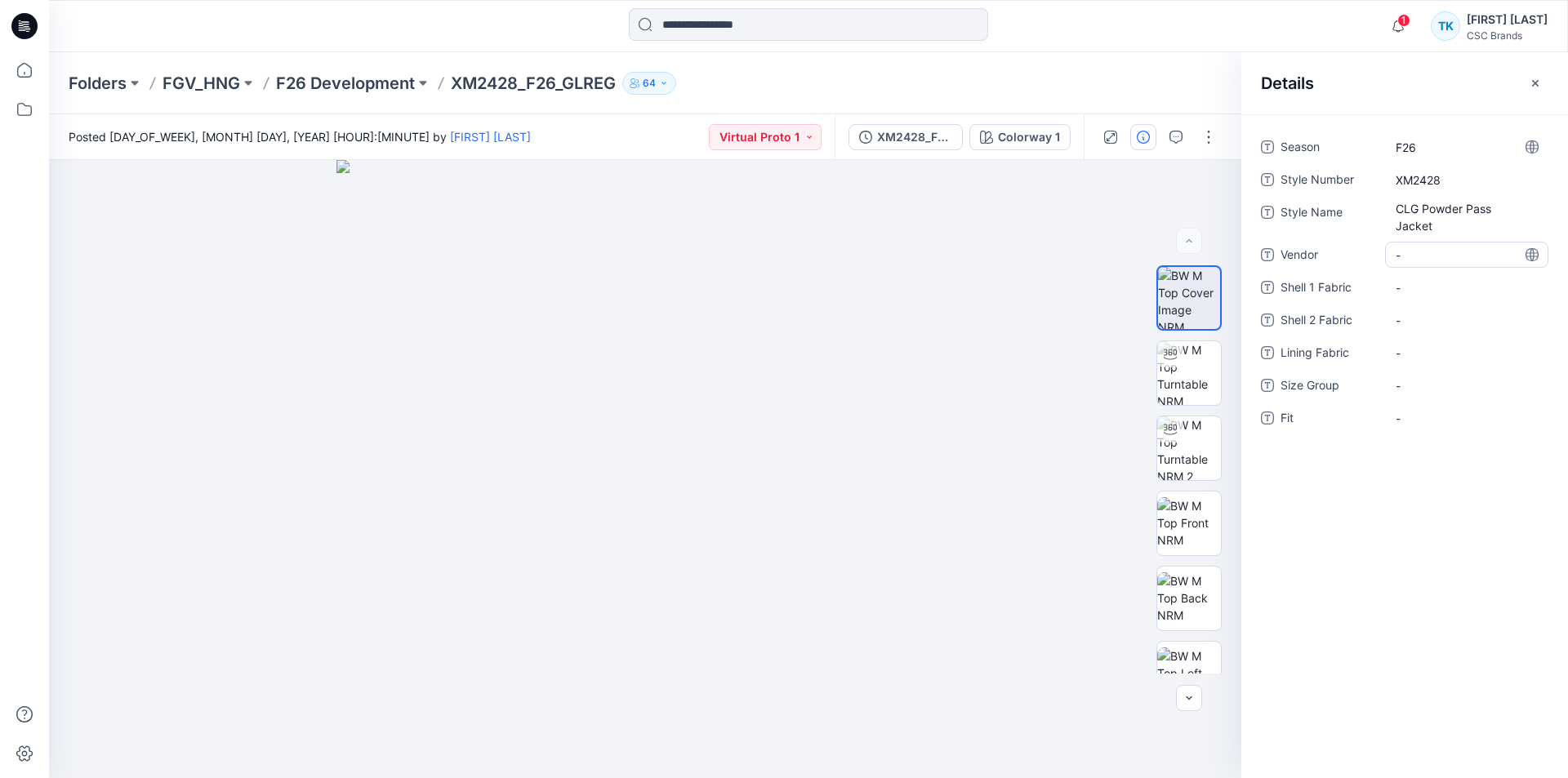 click on "-" at bounding box center [1467, 255] 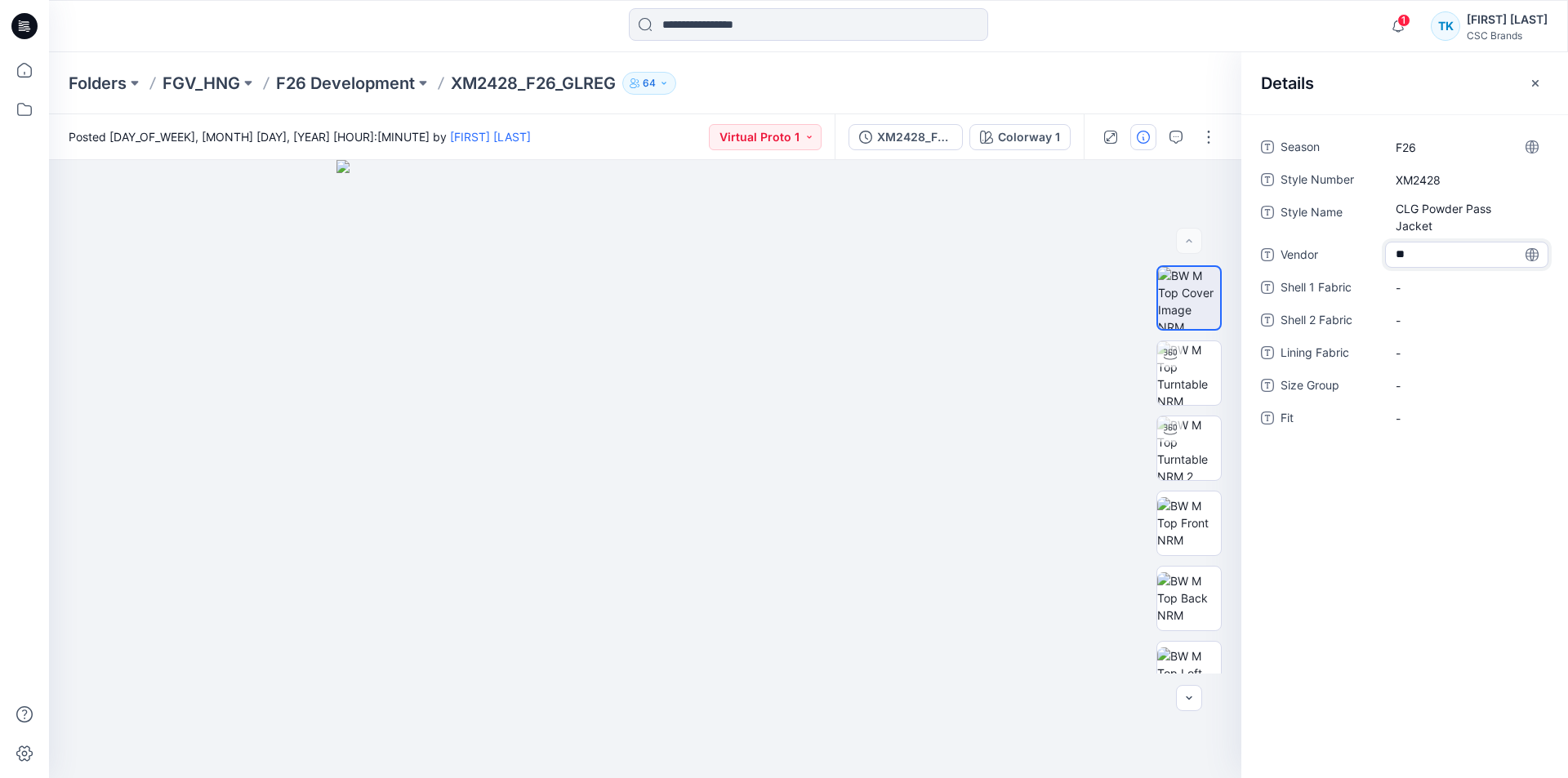 type on "*" 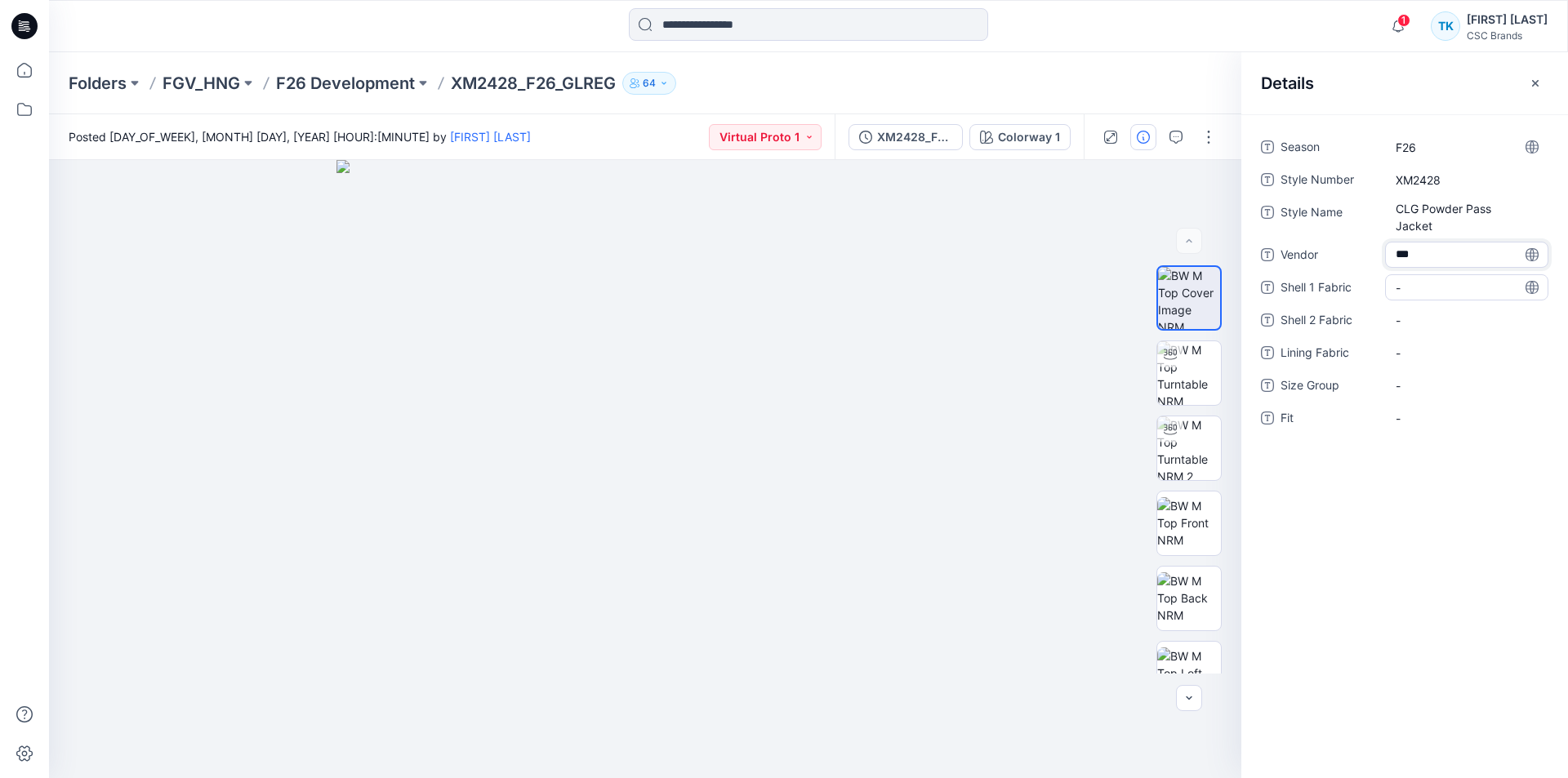 click on "-" at bounding box center (1467, 287) 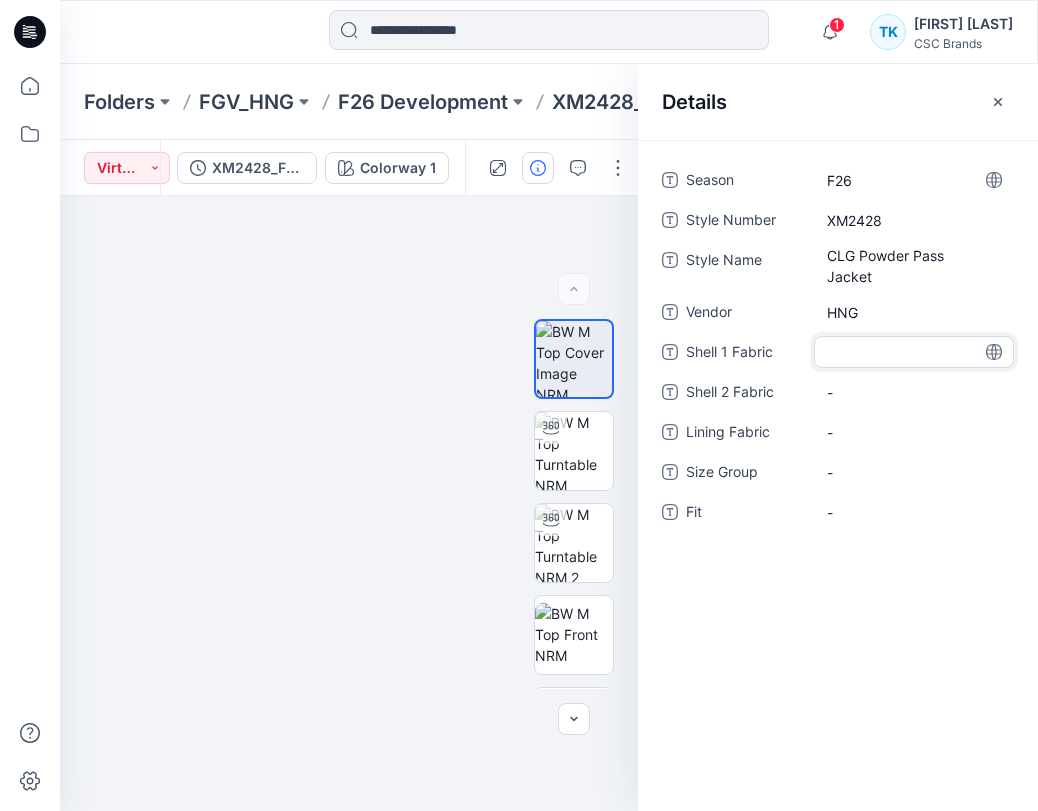 click at bounding box center [914, 352] 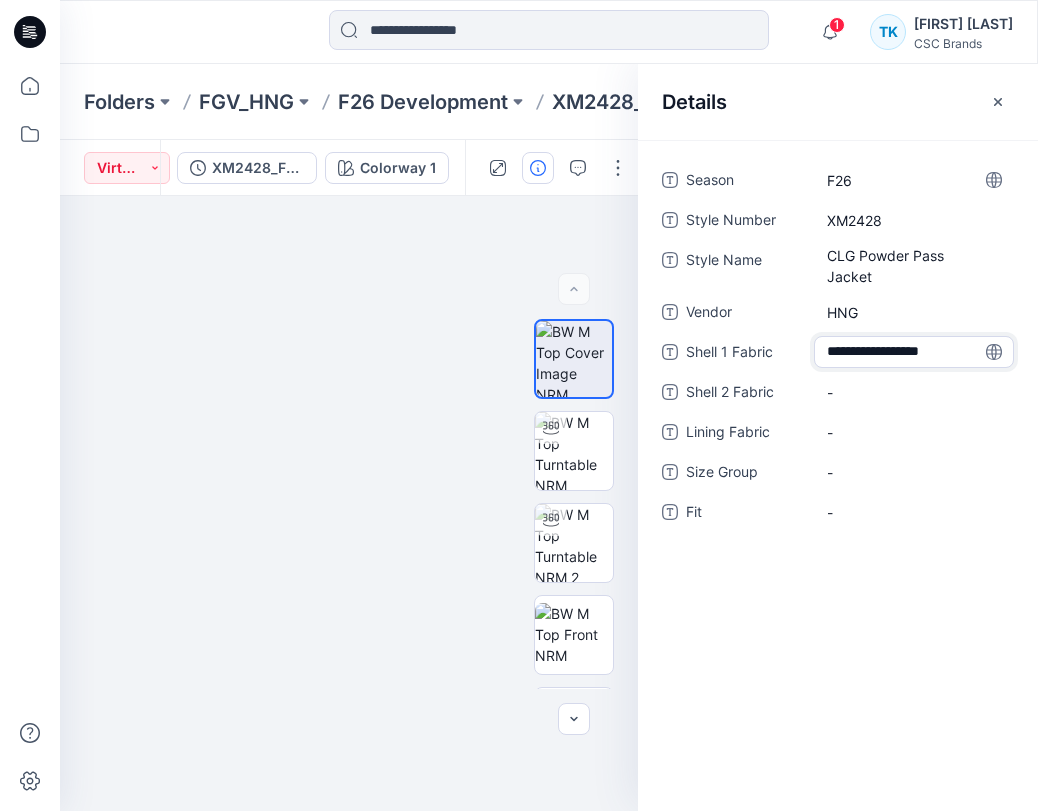type on "**********" 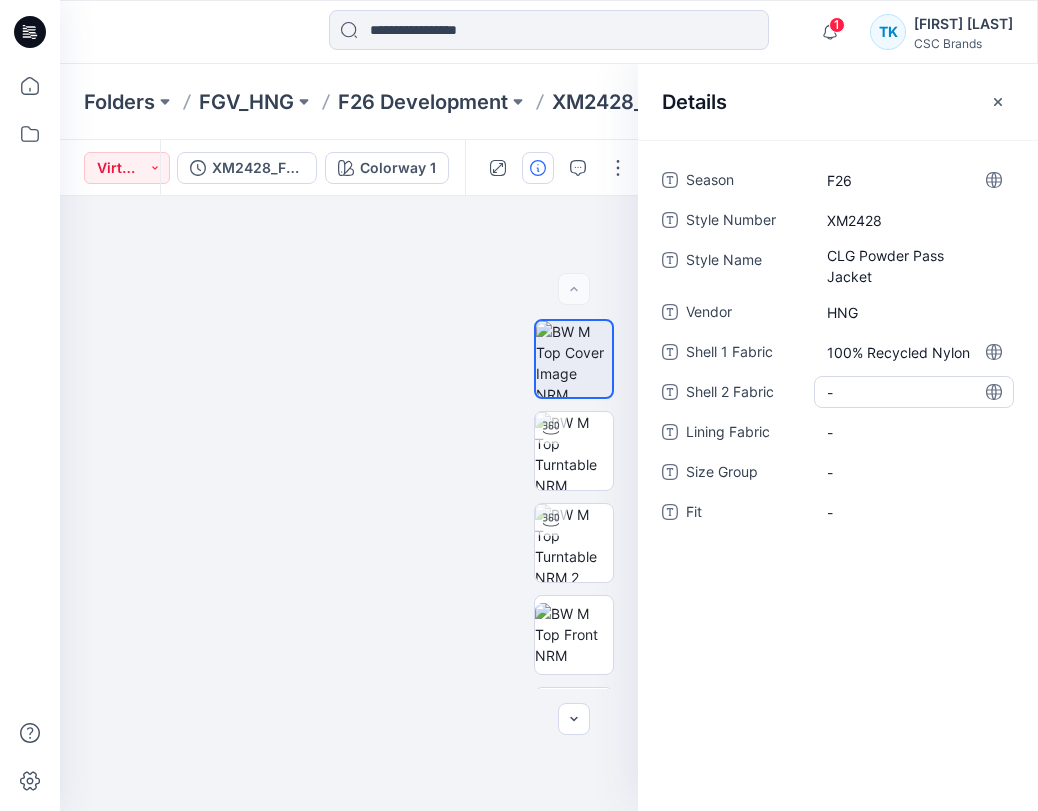 click on "-" at bounding box center [914, 392] 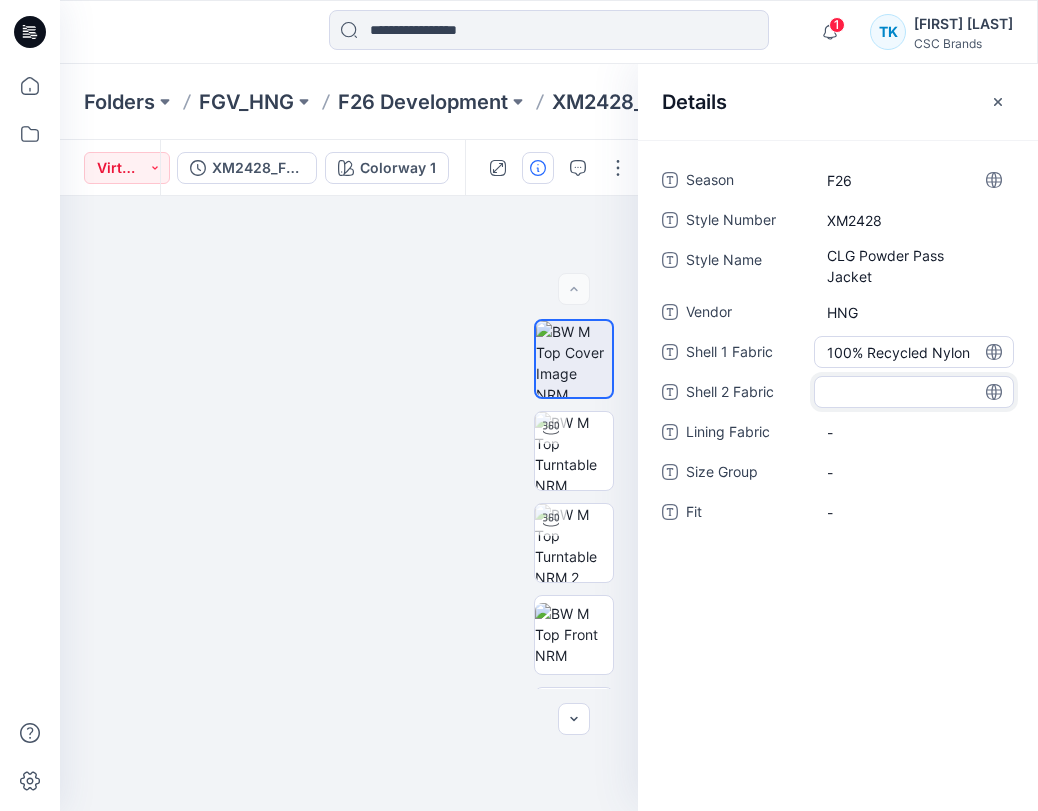 click on "100% Recycled Nylon" at bounding box center [914, 352] 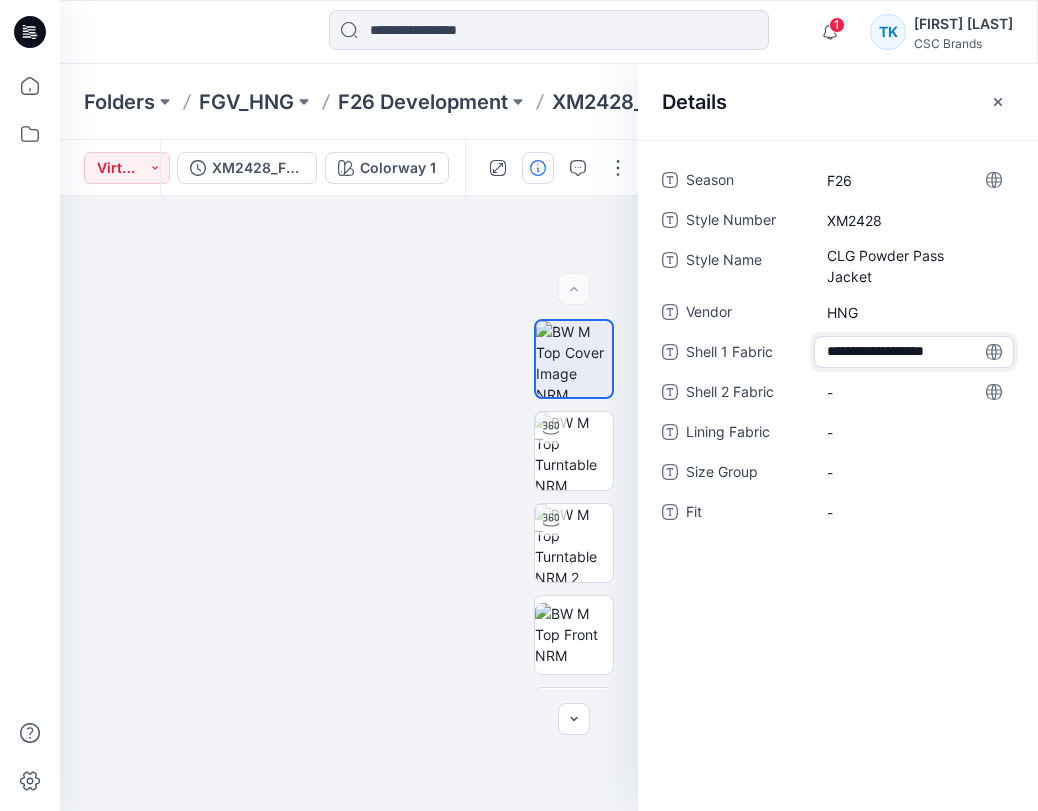 drag, startPoint x: 974, startPoint y: 351, endPoint x: 820, endPoint y: 352, distance: 154.00325 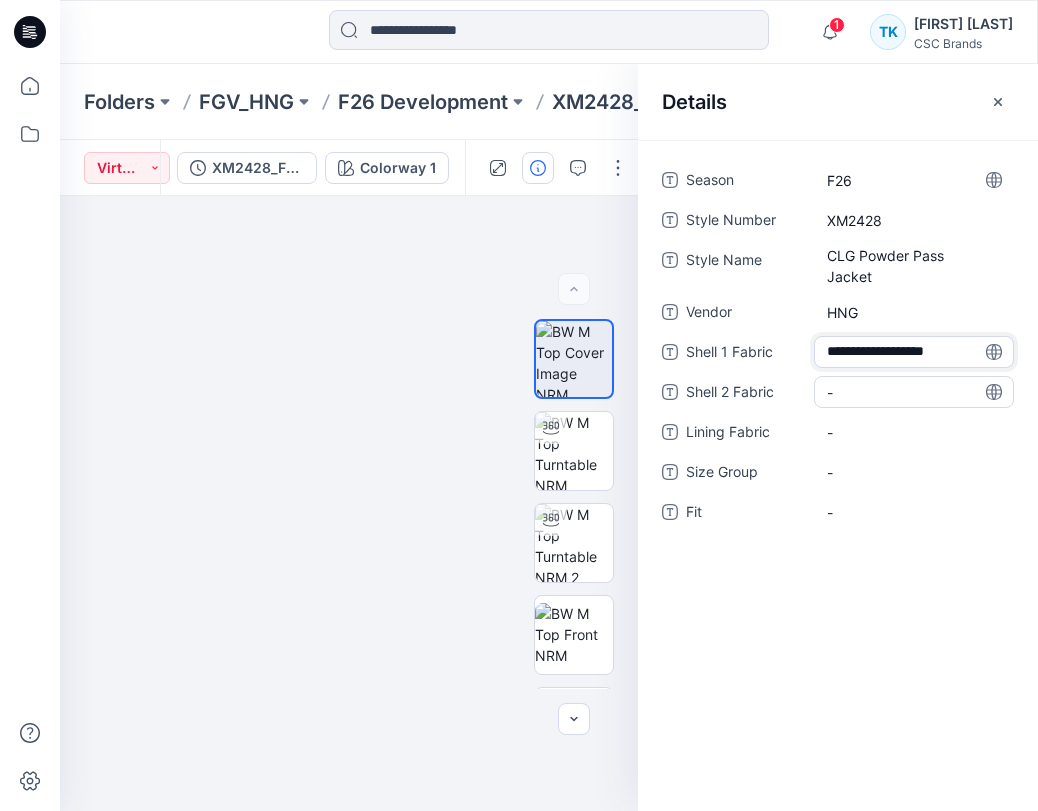 click on "-" at bounding box center [914, 392] 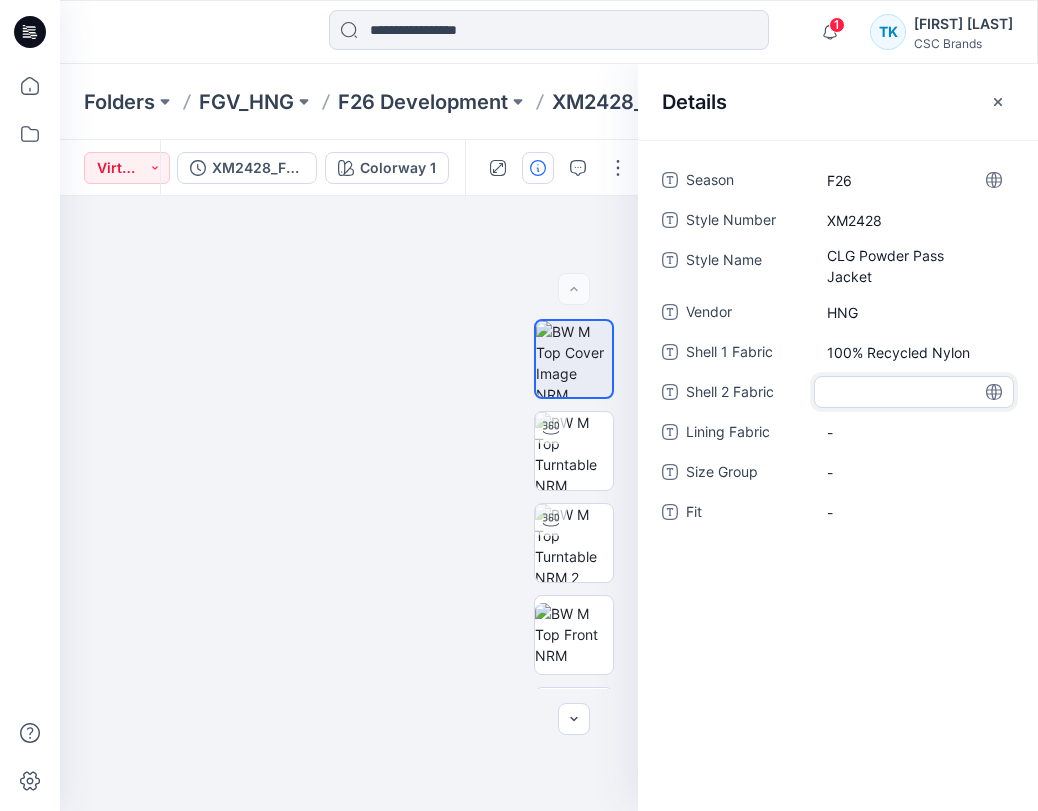type on "**********" 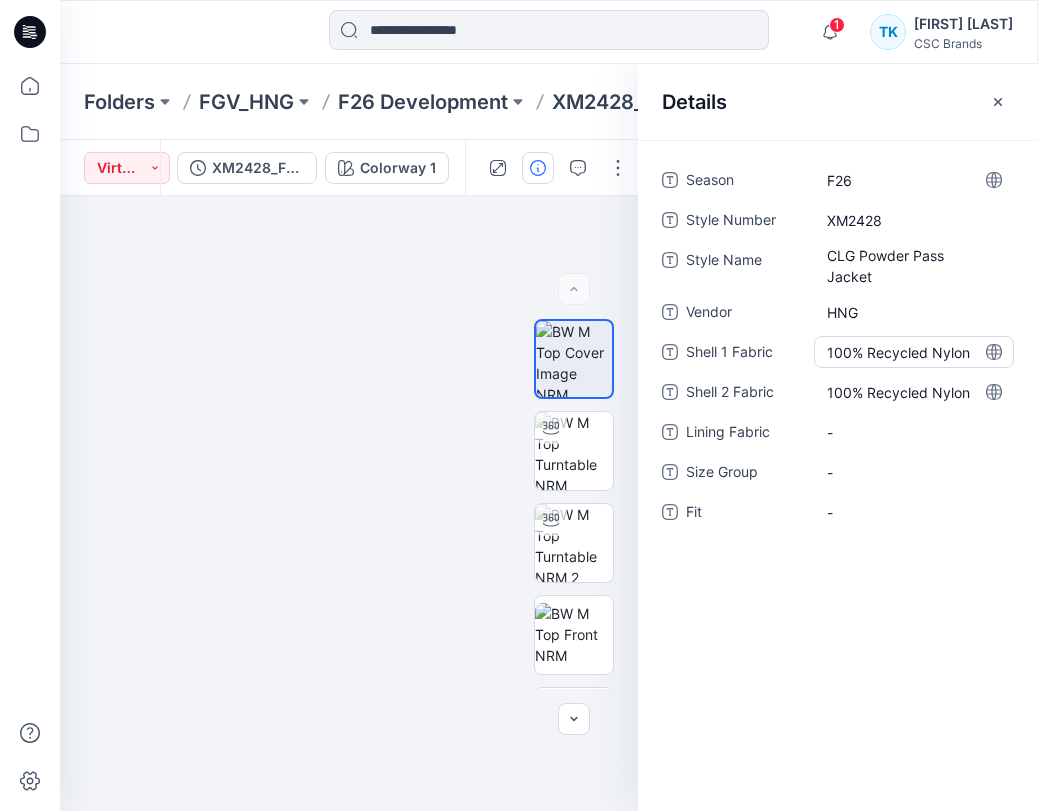 click on "100% Recycled Nylon" at bounding box center [914, 352] 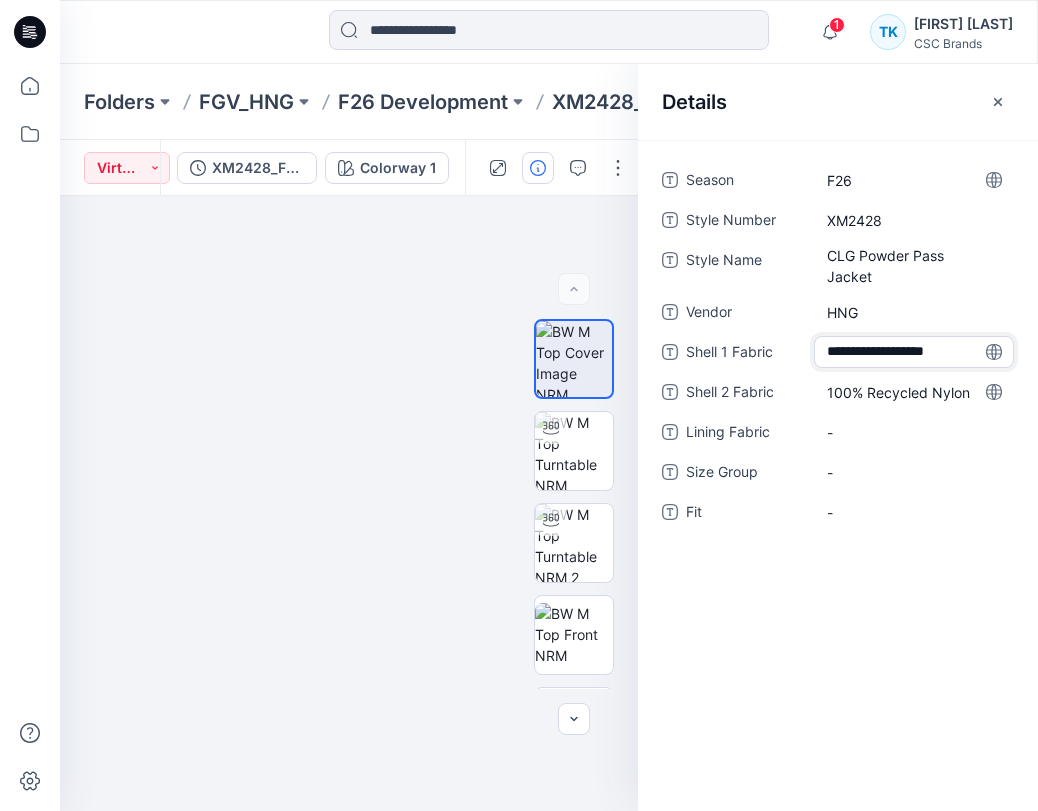 click on "**********" at bounding box center [914, 352] 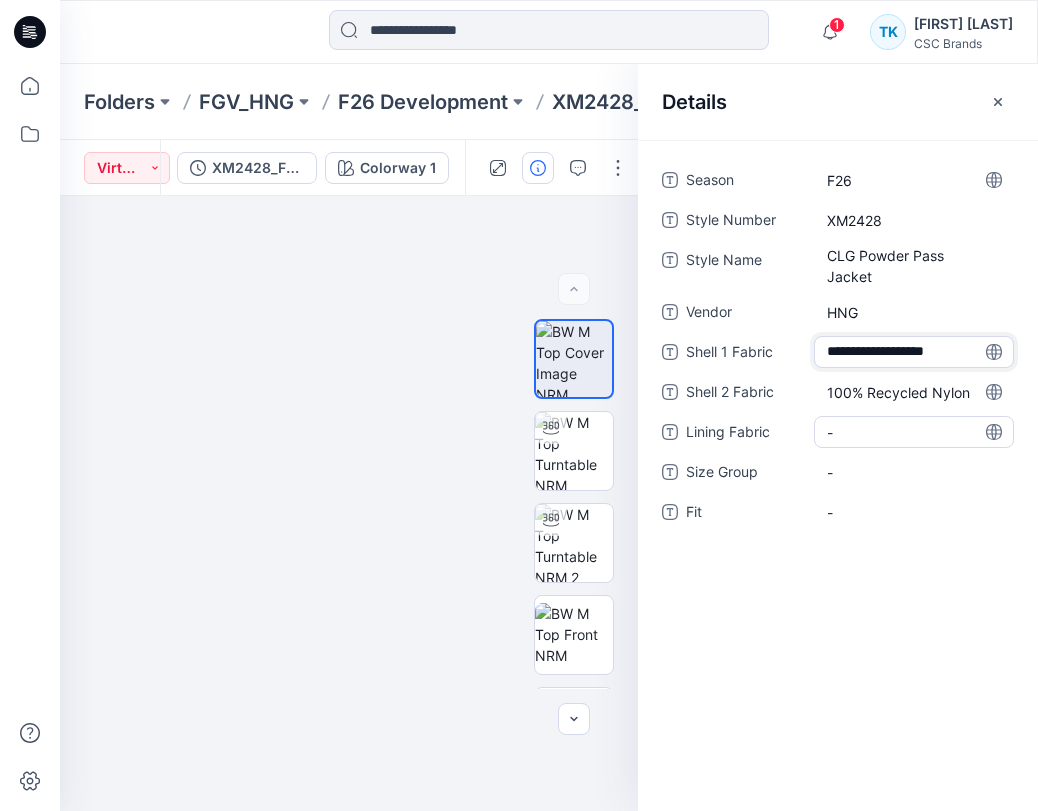 click on "-" at bounding box center (914, 432) 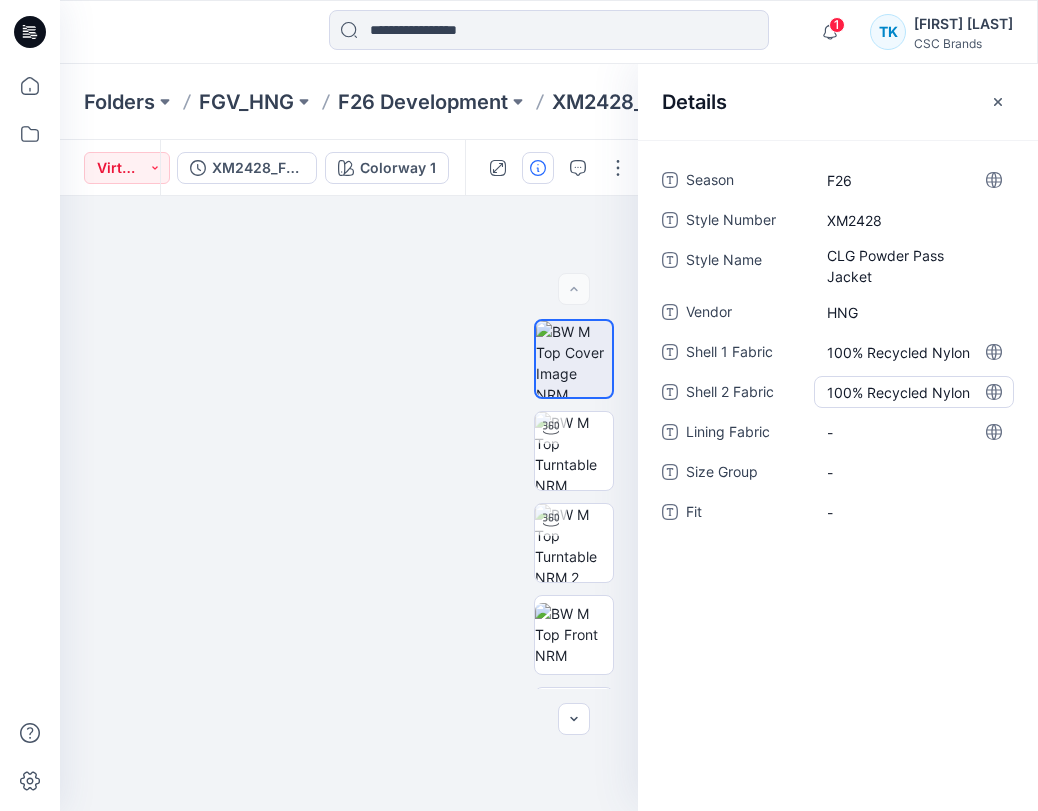 click on "100% Recycled Nylon" at bounding box center (914, 392) 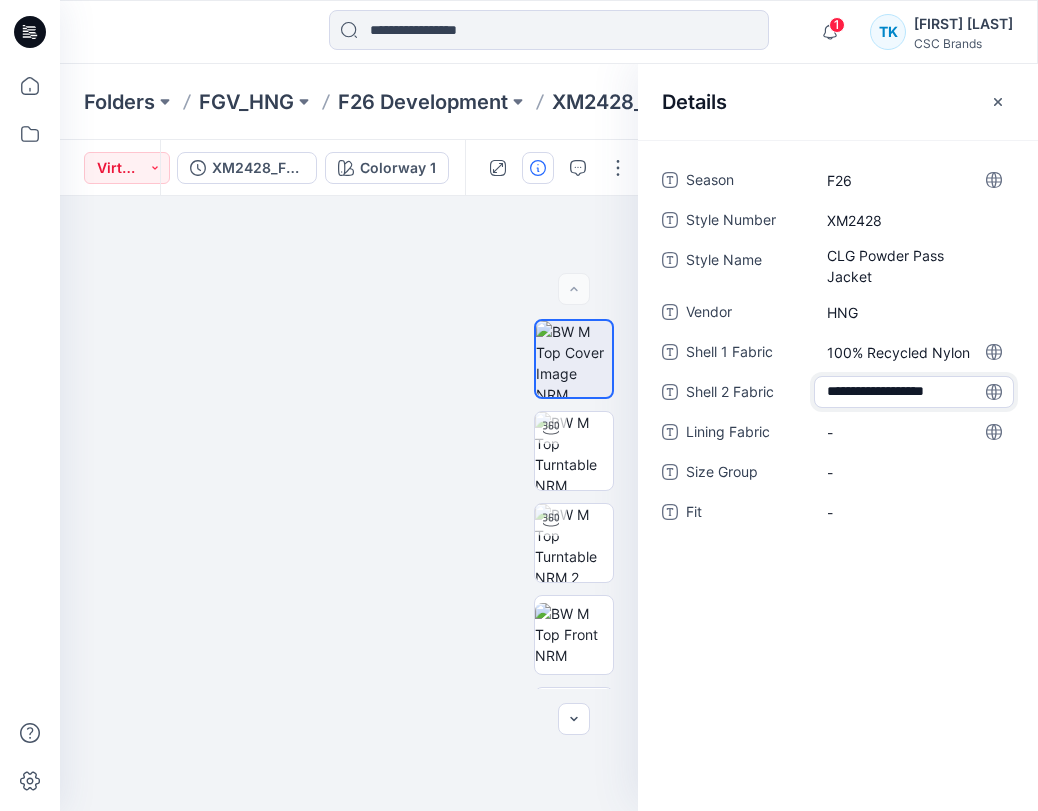 drag, startPoint x: 976, startPoint y: 394, endPoint x: 830, endPoint y: 379, distance: 146.76852 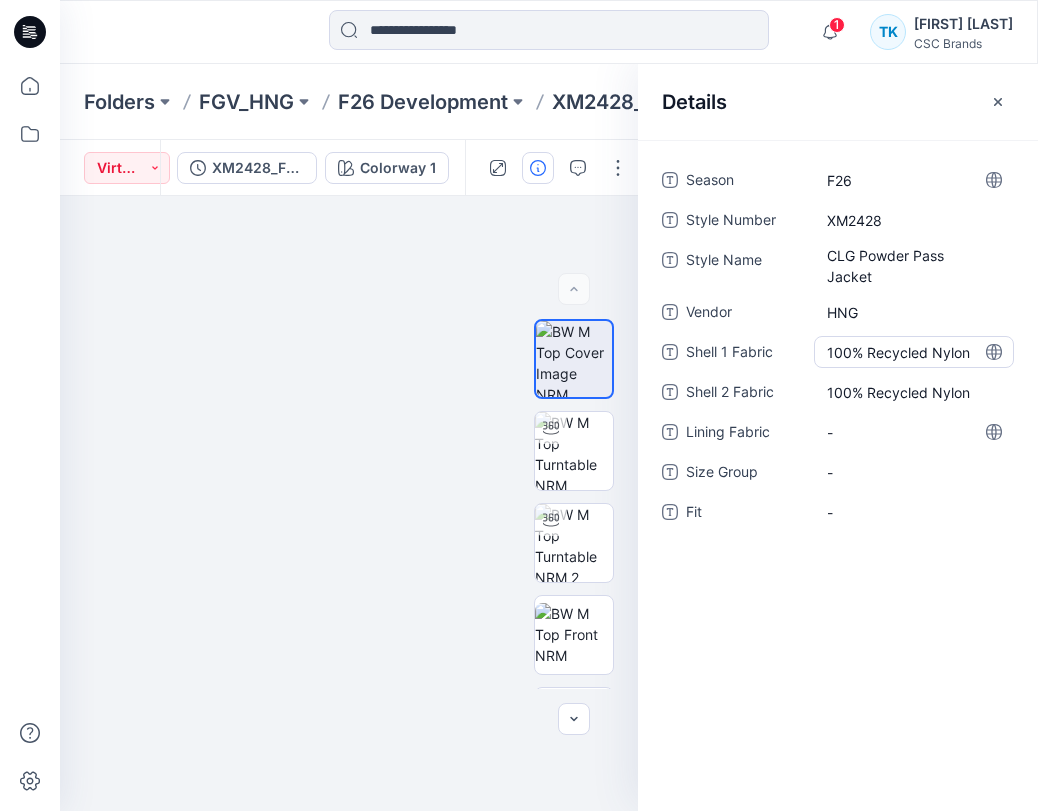 click on "100% Recycled Nylon" at bounding box center [914, 352] 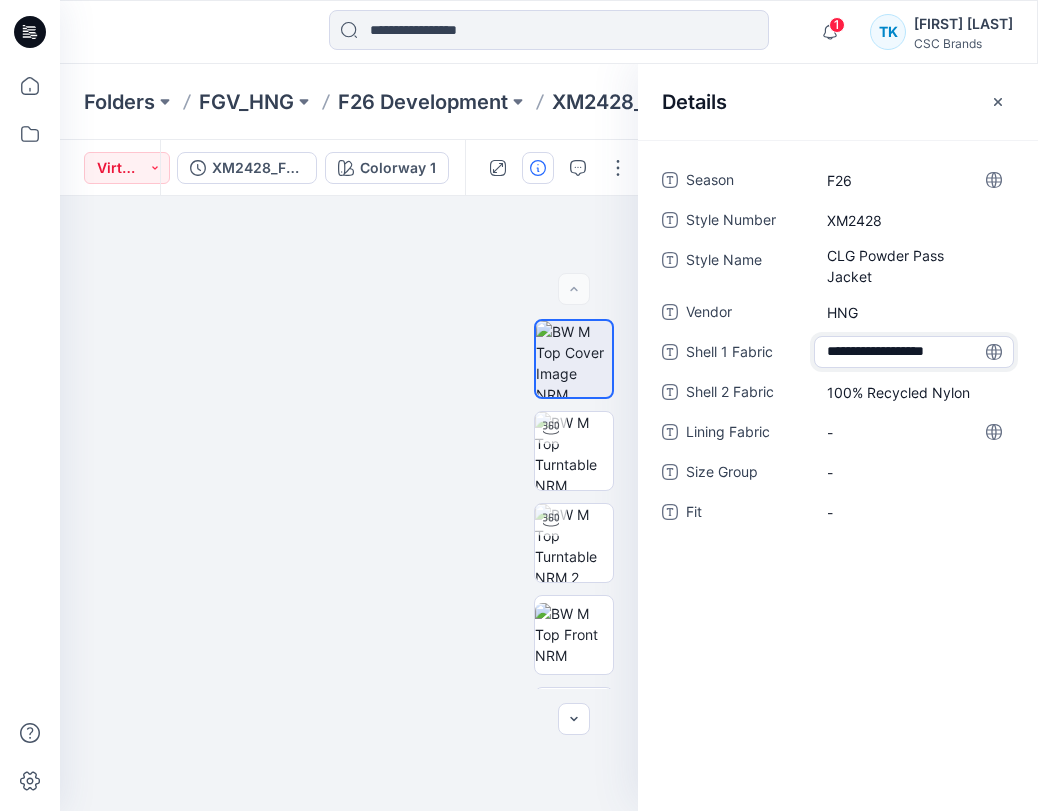 click on "**********" at bounding box center (914, 352) 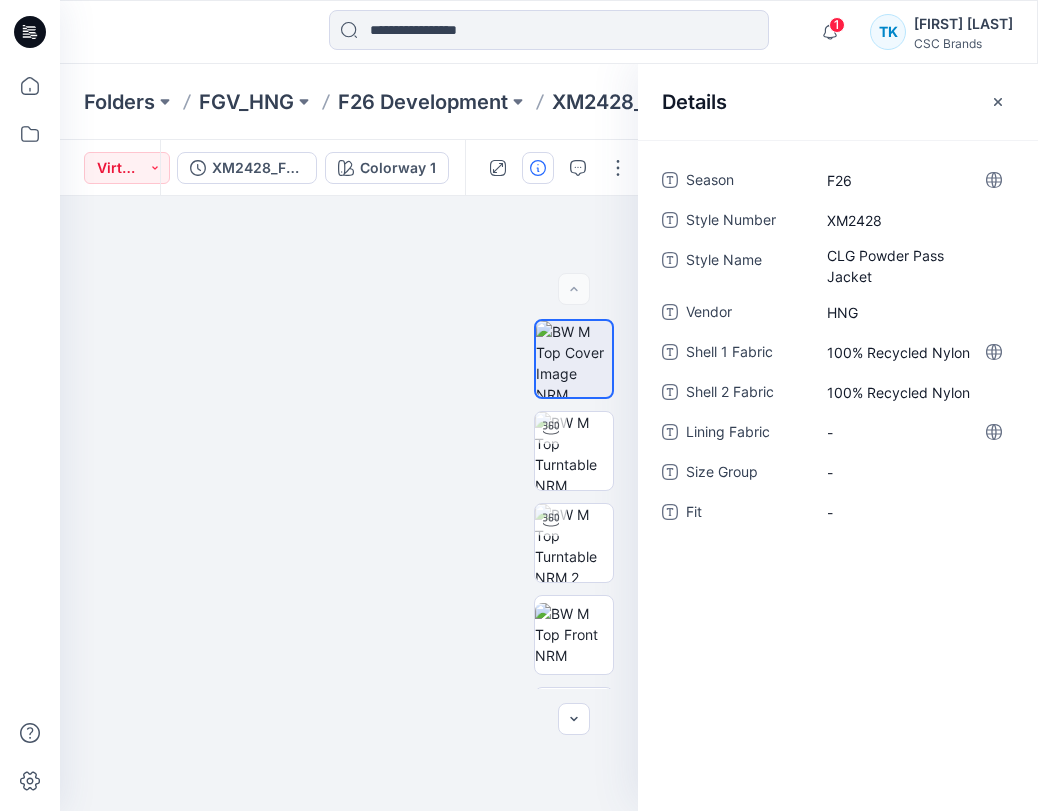 click on "100% Recycled Nylon" at bounding box center [914, 352] 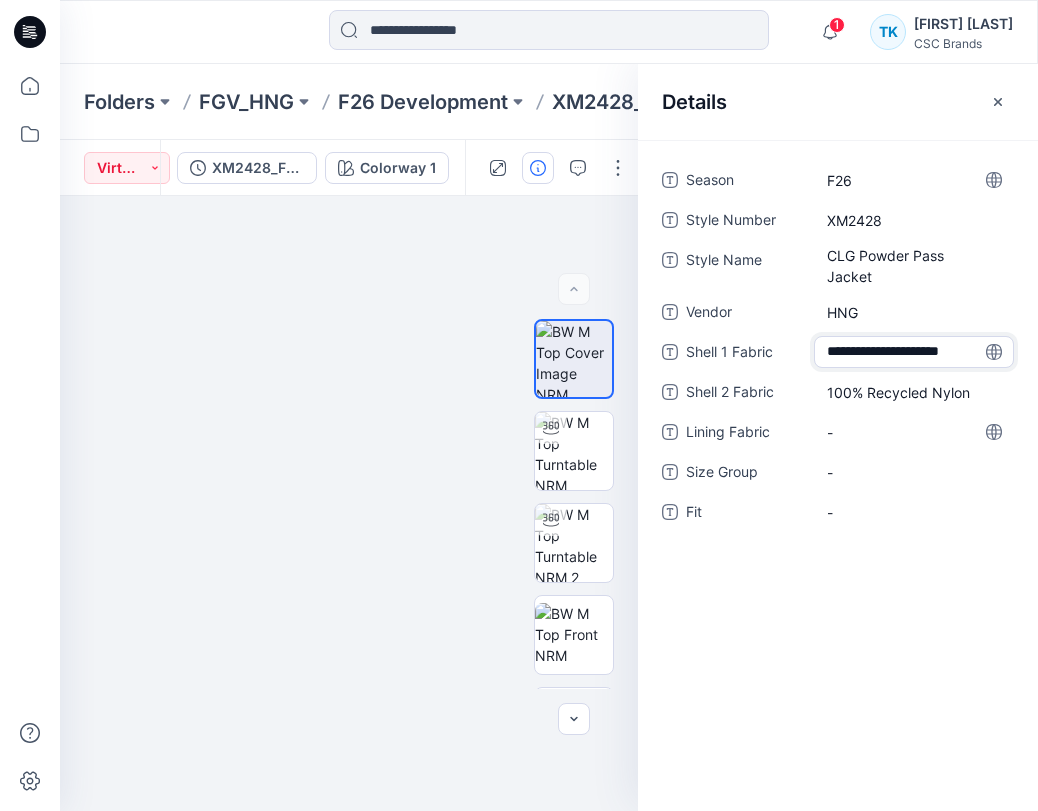 scroll, scrollTop: 14, scrollLeft: 0, axis: vertical 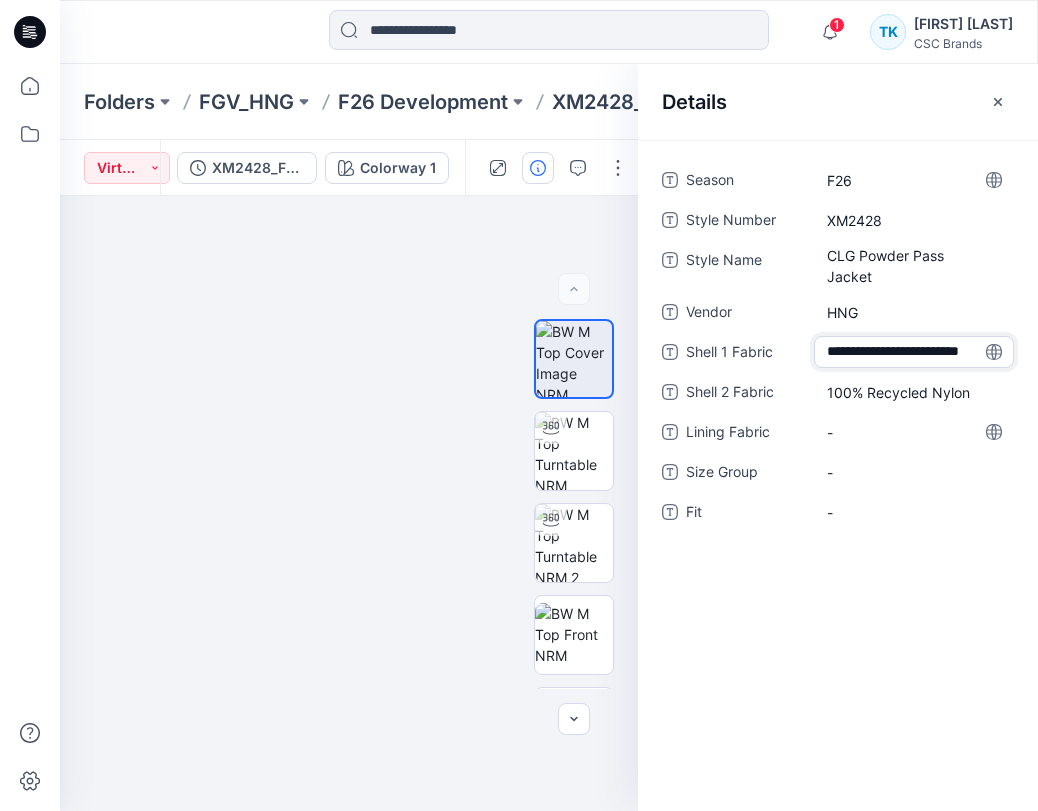 type on "**********" 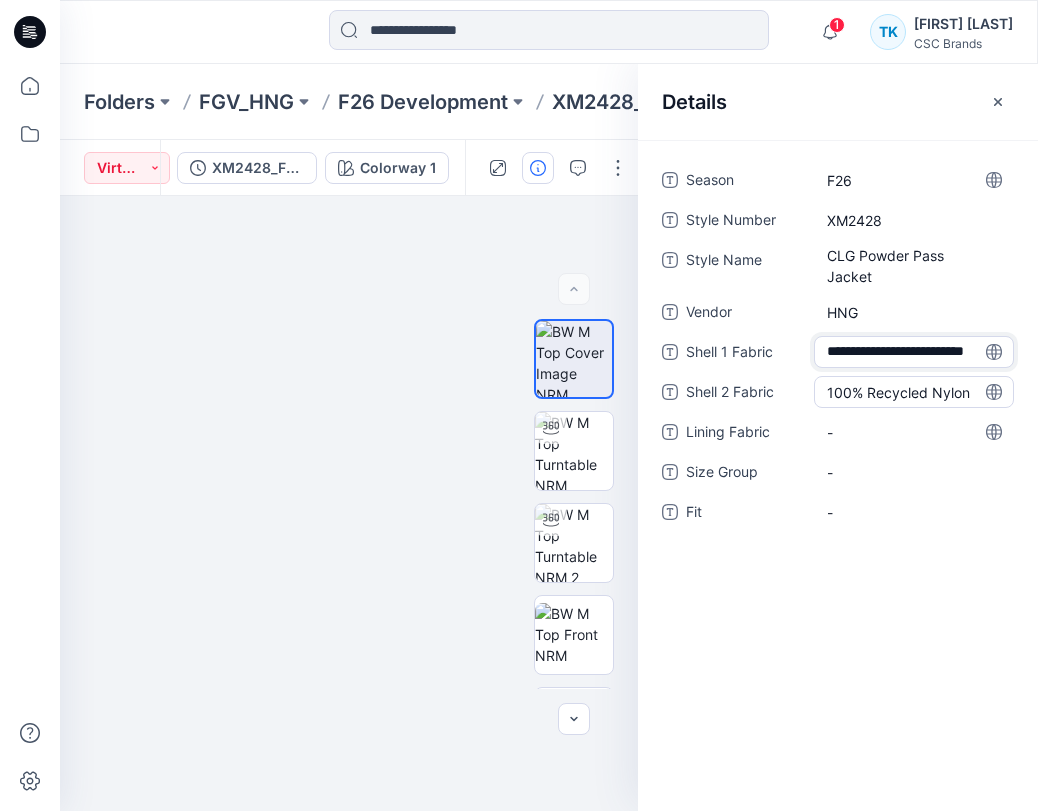 click on "100% Recycled Nylon" at bounding box center (914, 392) 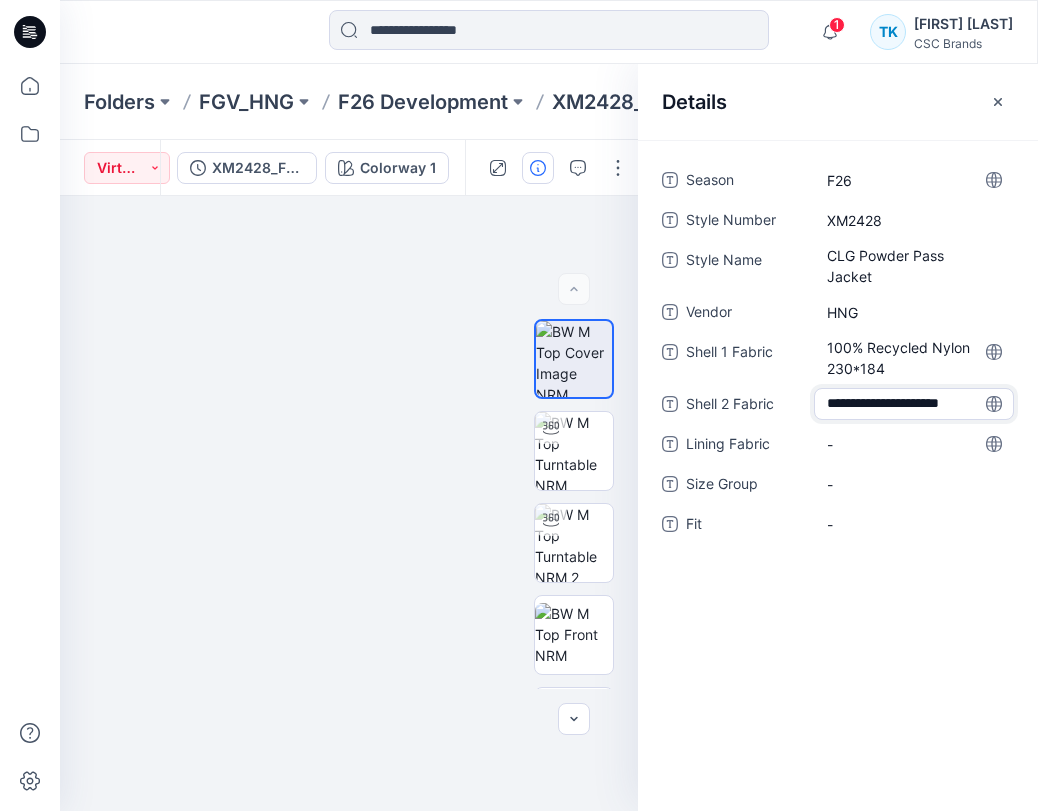 scroll, scrollTop: 14, scrollLeft: 0, axis: vertical 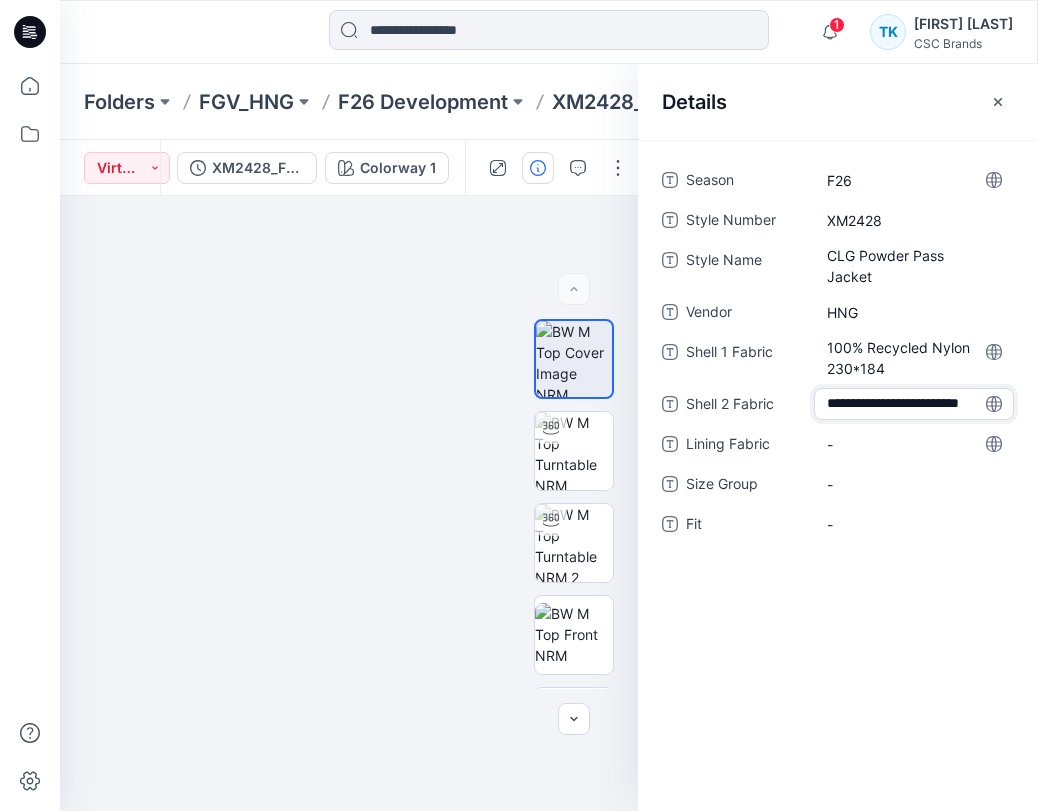 type on "**********" 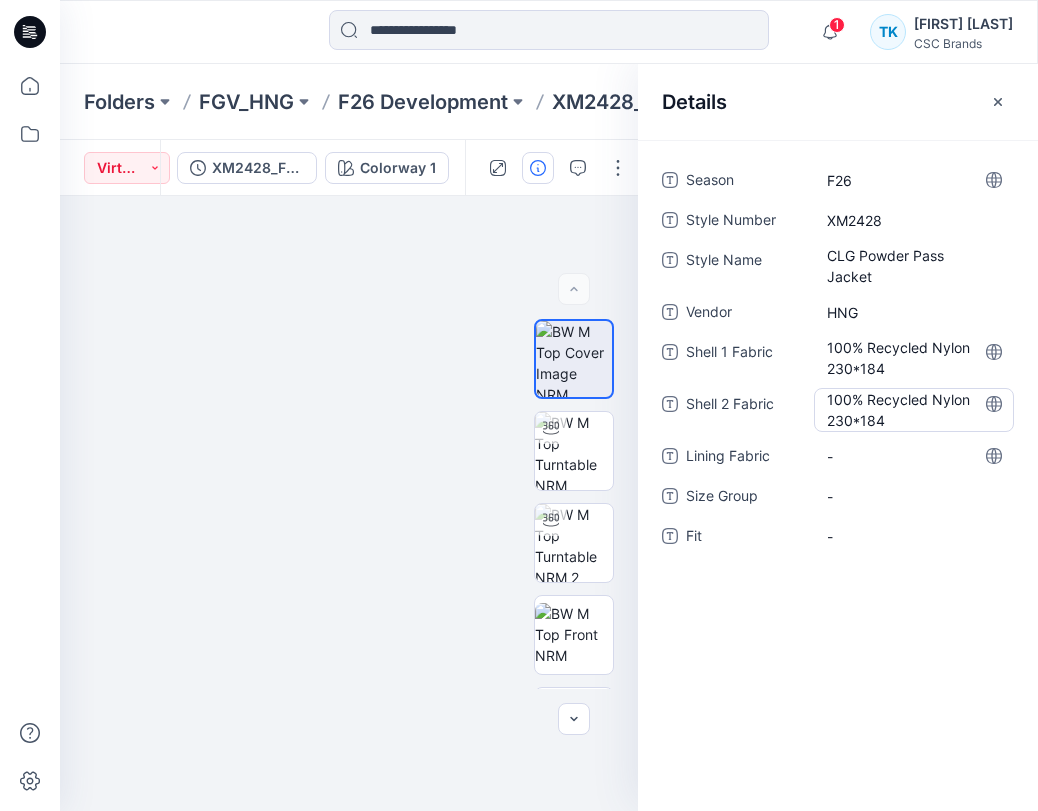 click on "100% Recycled Nylon 230*184" at bounding box center [914, 410] 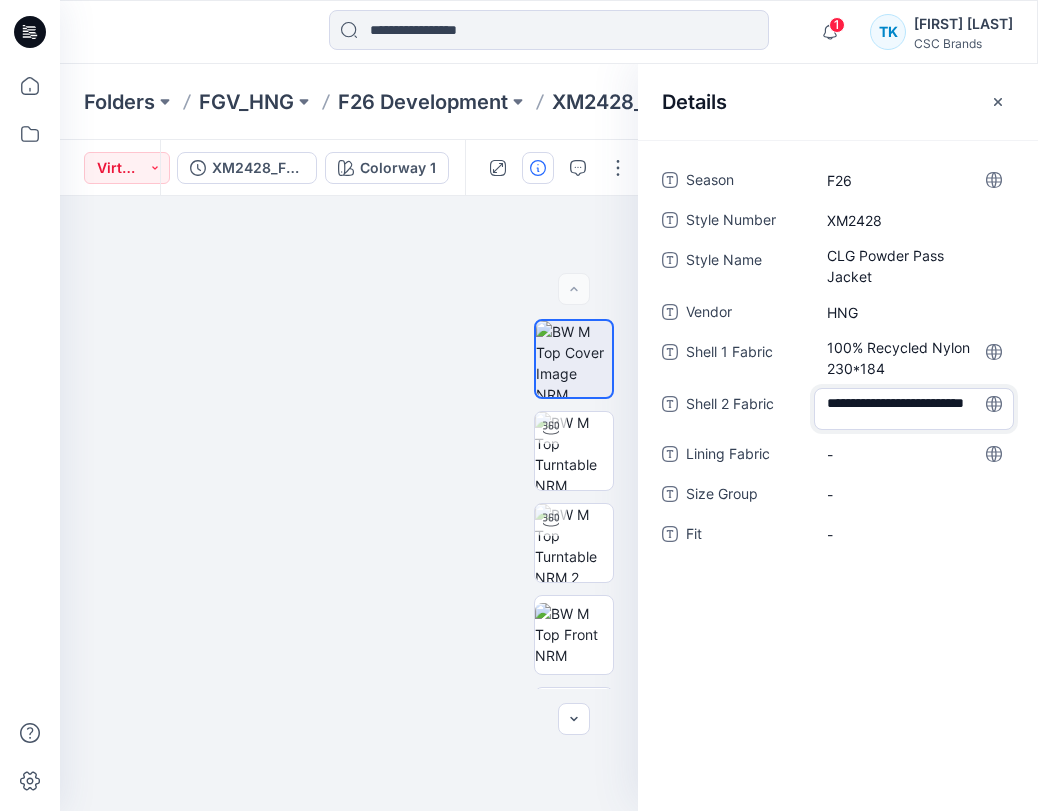 click on "**********" at bounding box center [914, 409] 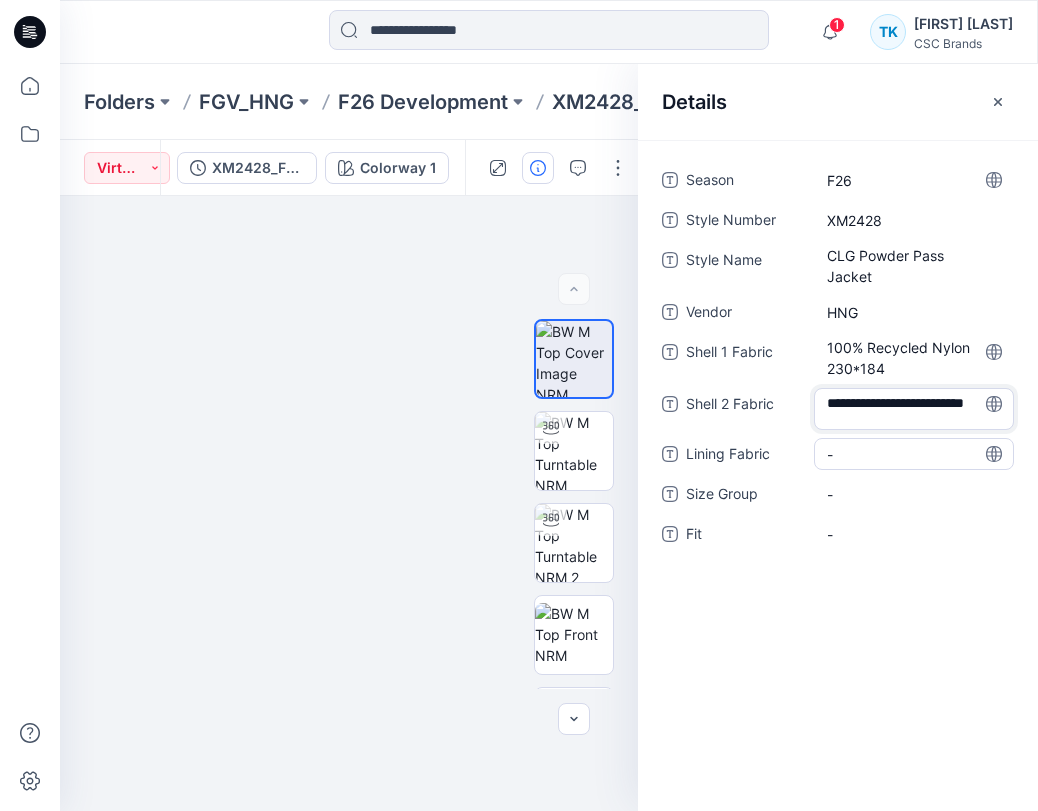 click on "-" at bounding box center [914, 454] 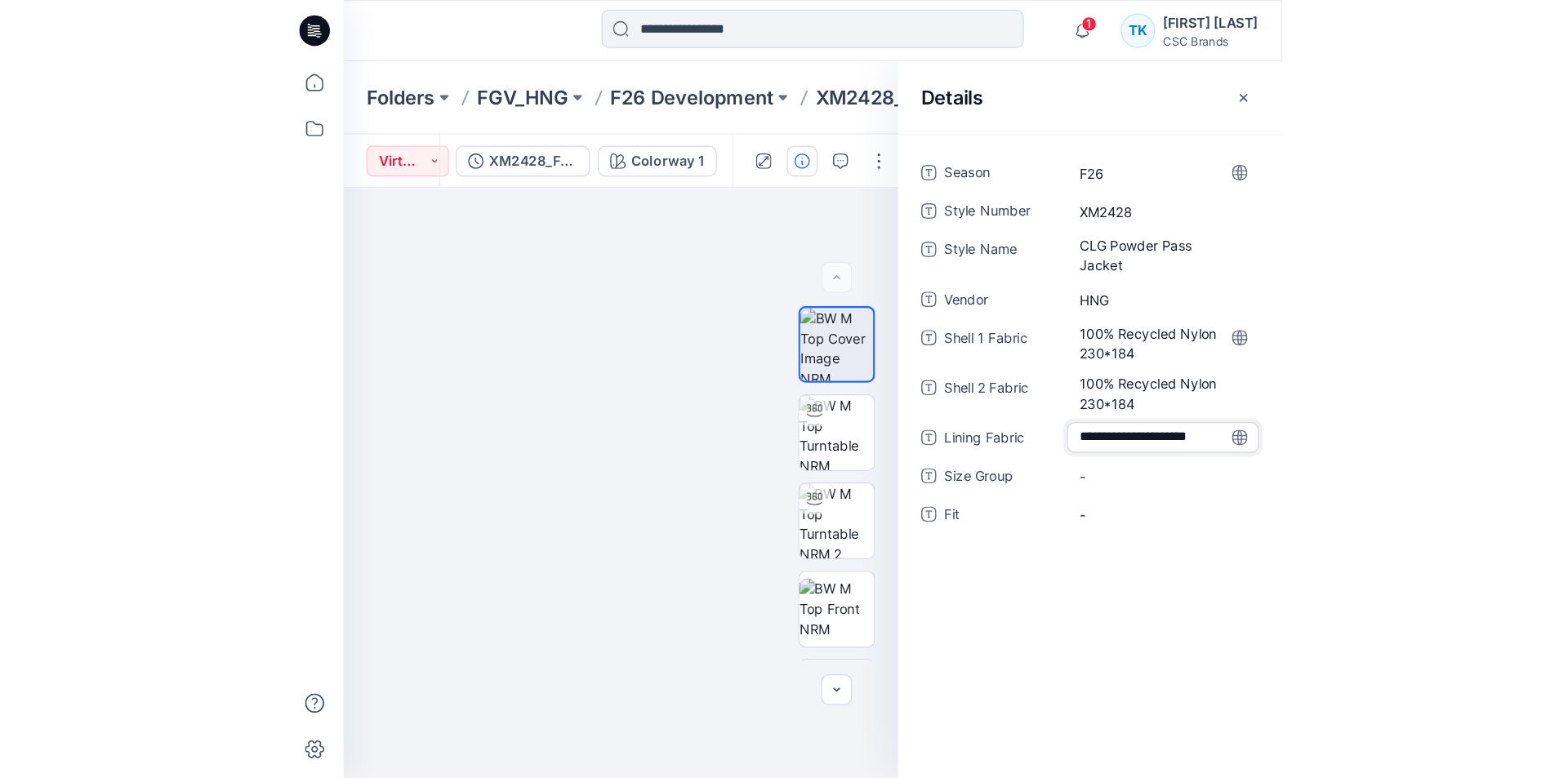 scroll, scrollTop: 11, scrollLeft: 0, axis: vertical 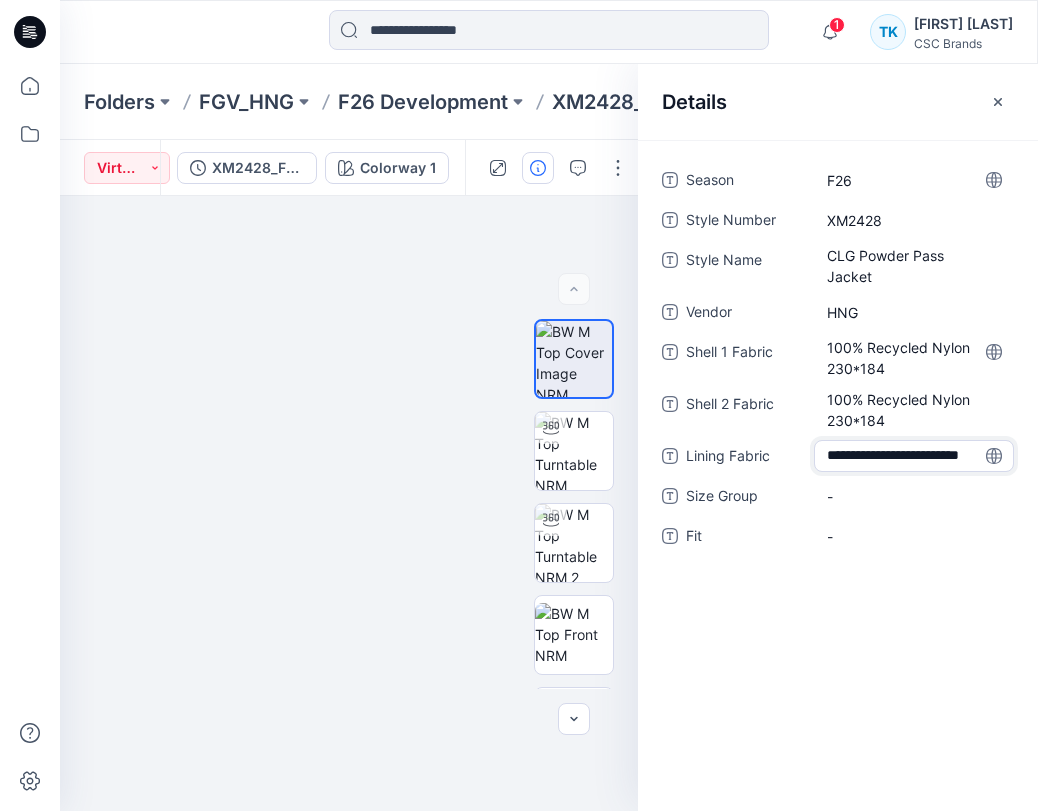 type on "**********" 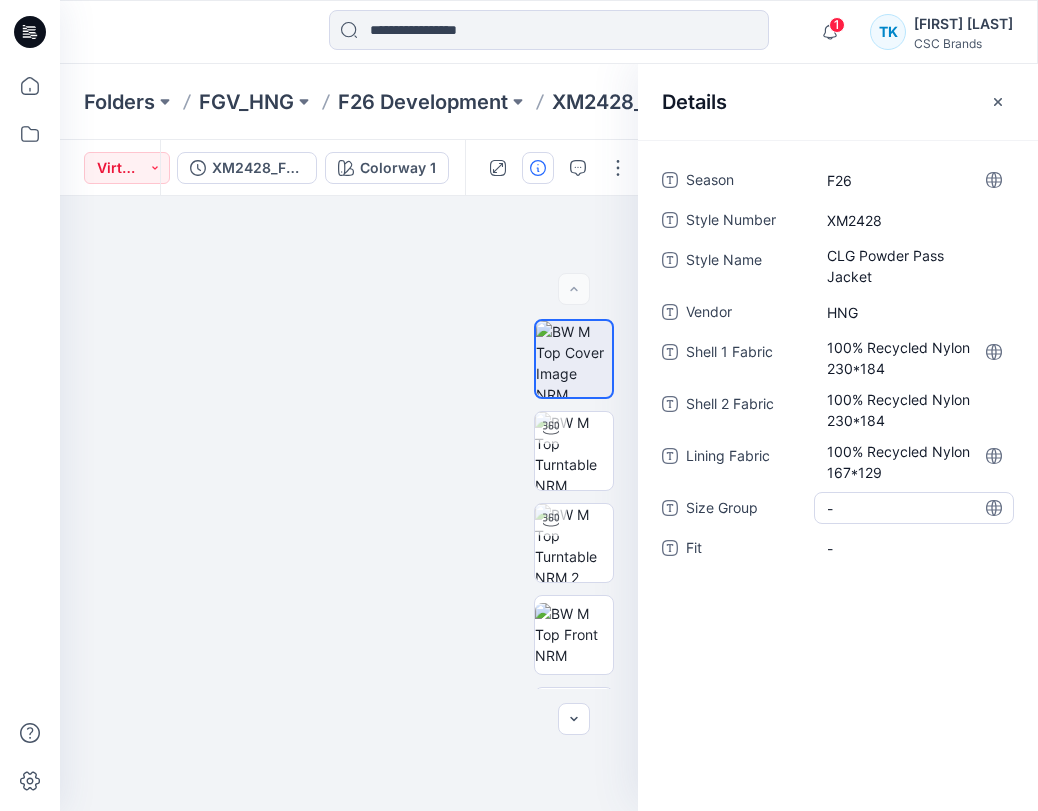 click on "-" at bounding box center (914, 508) 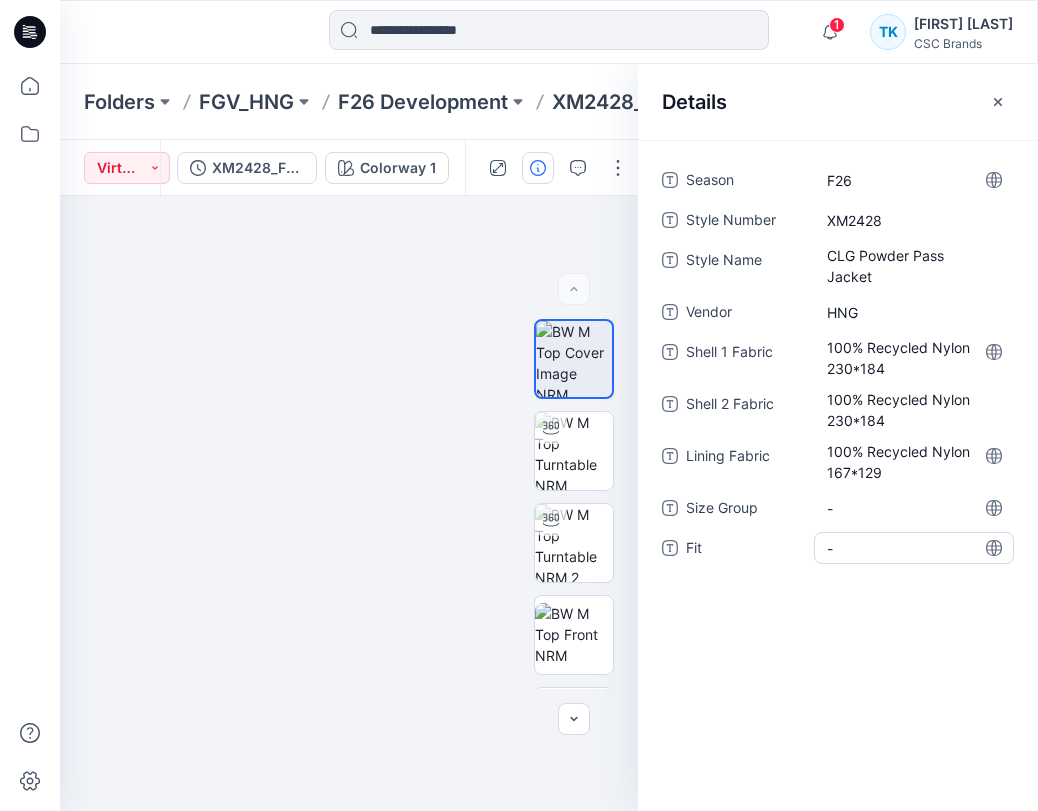 click on "-" at bounding box center [914, 548] 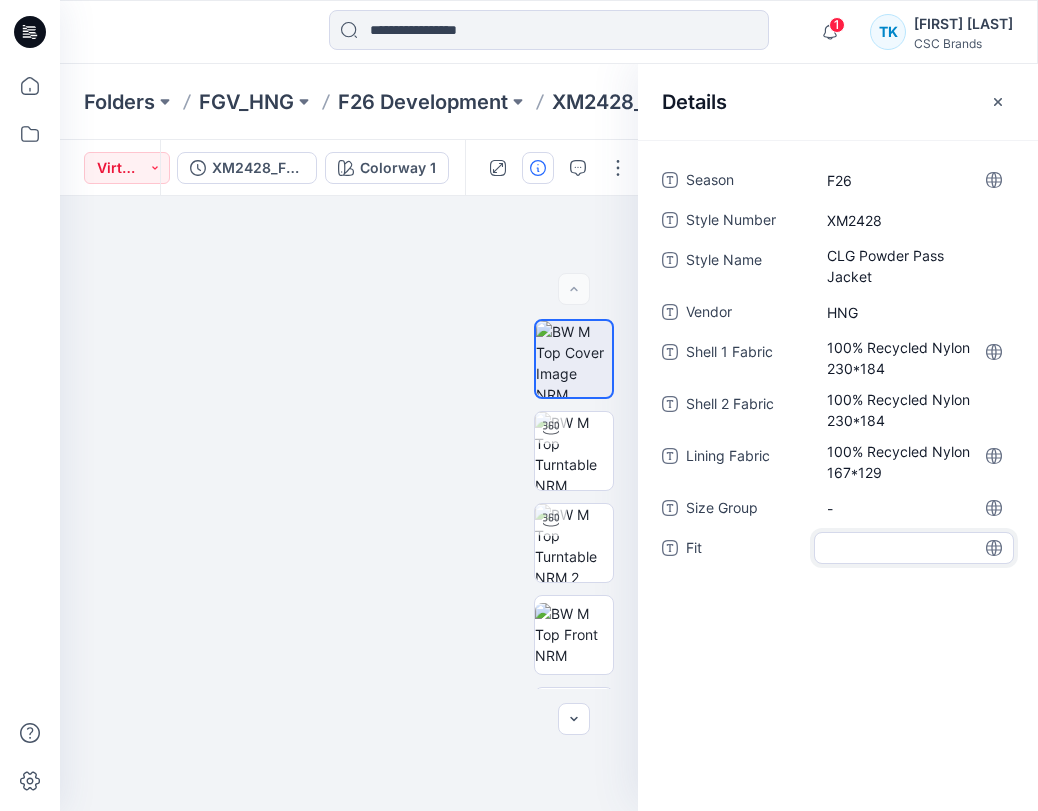type on "*" 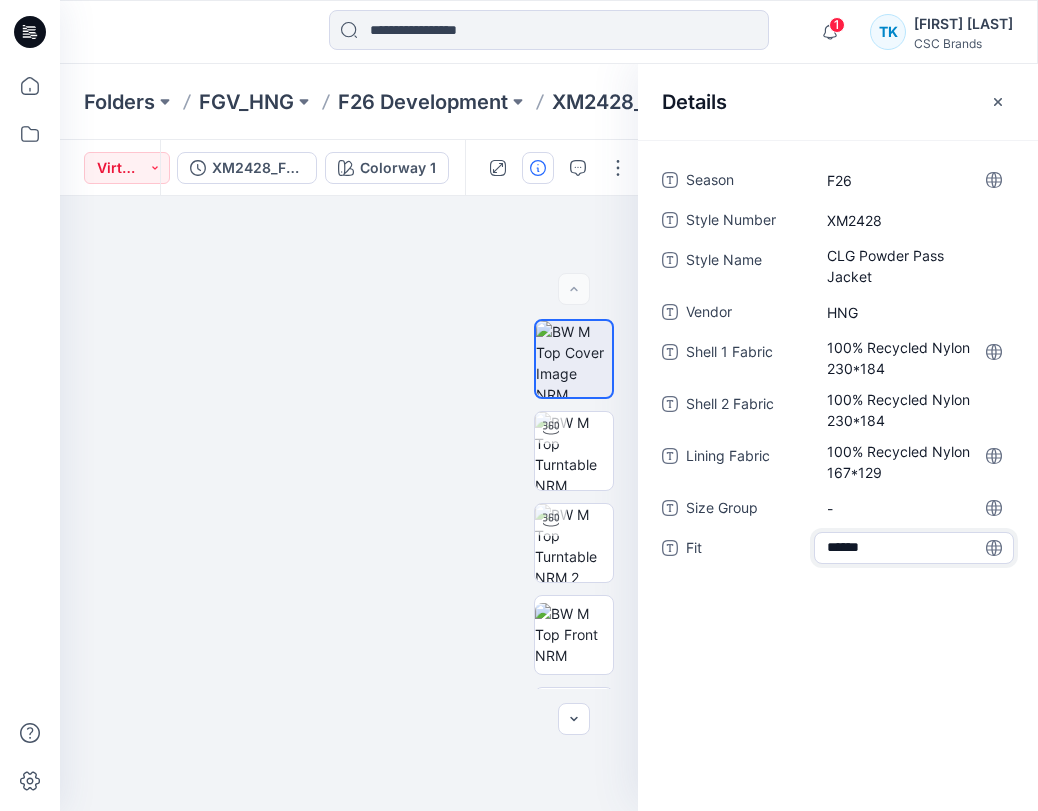 type on "*******" 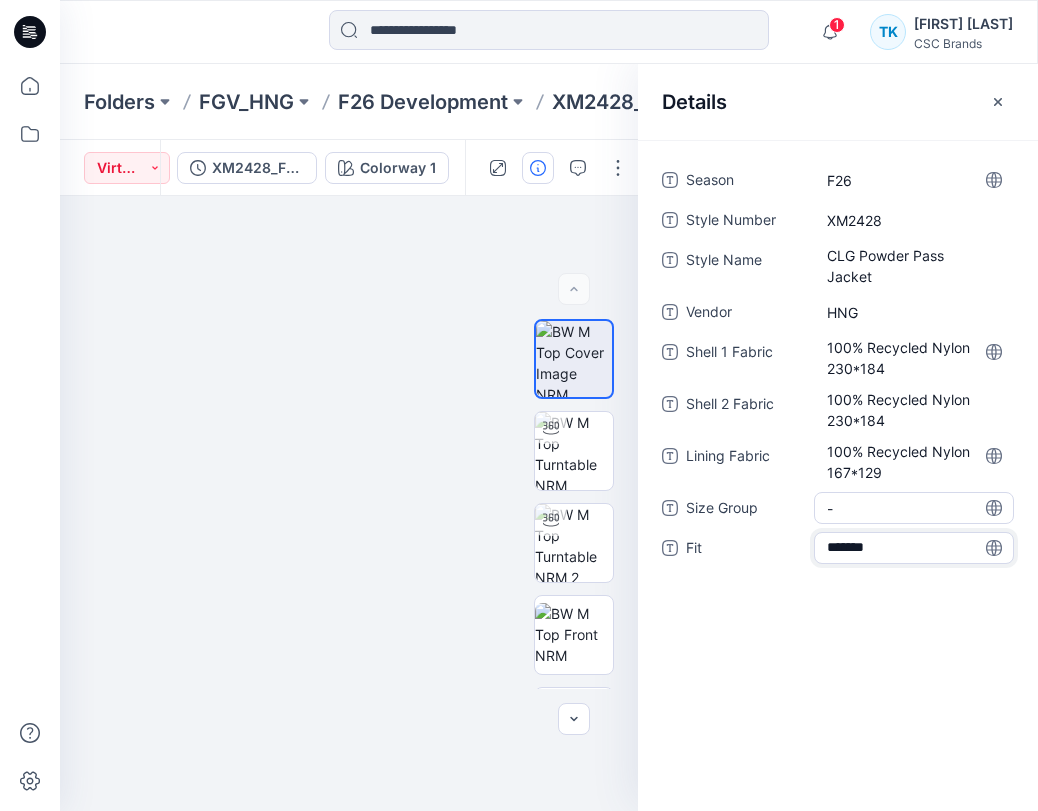 click on "-" at bounding box center [914, 508] 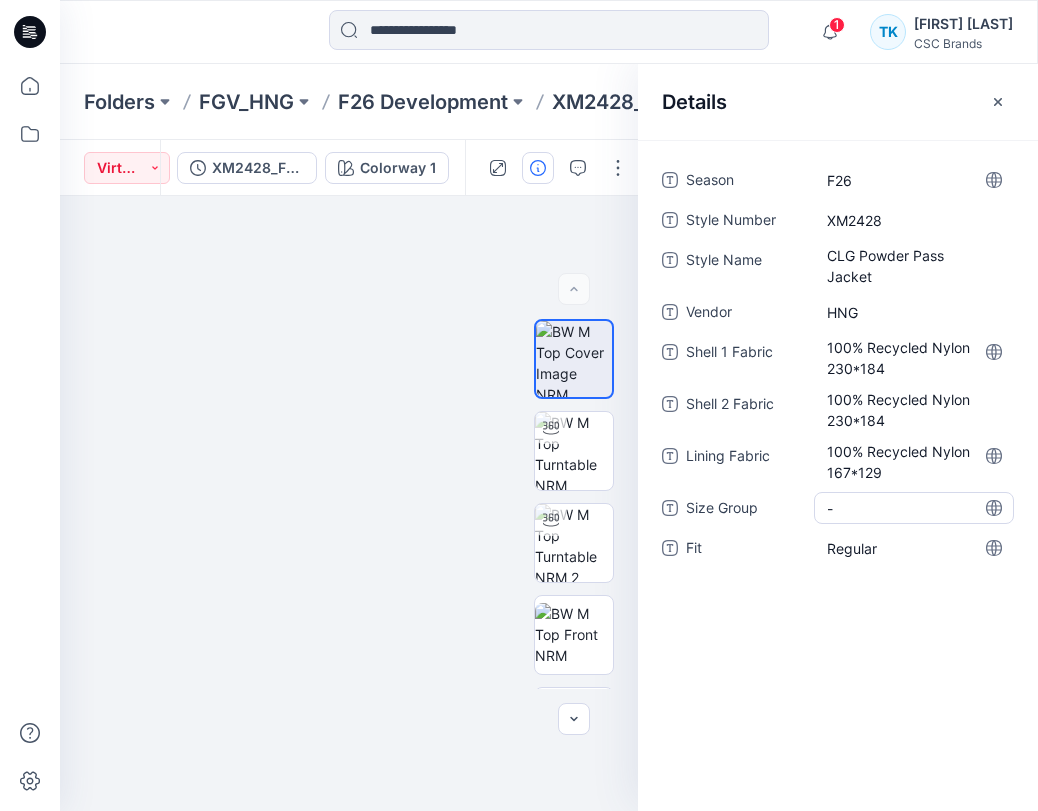 click on "-" at bounding box center (914, 508) 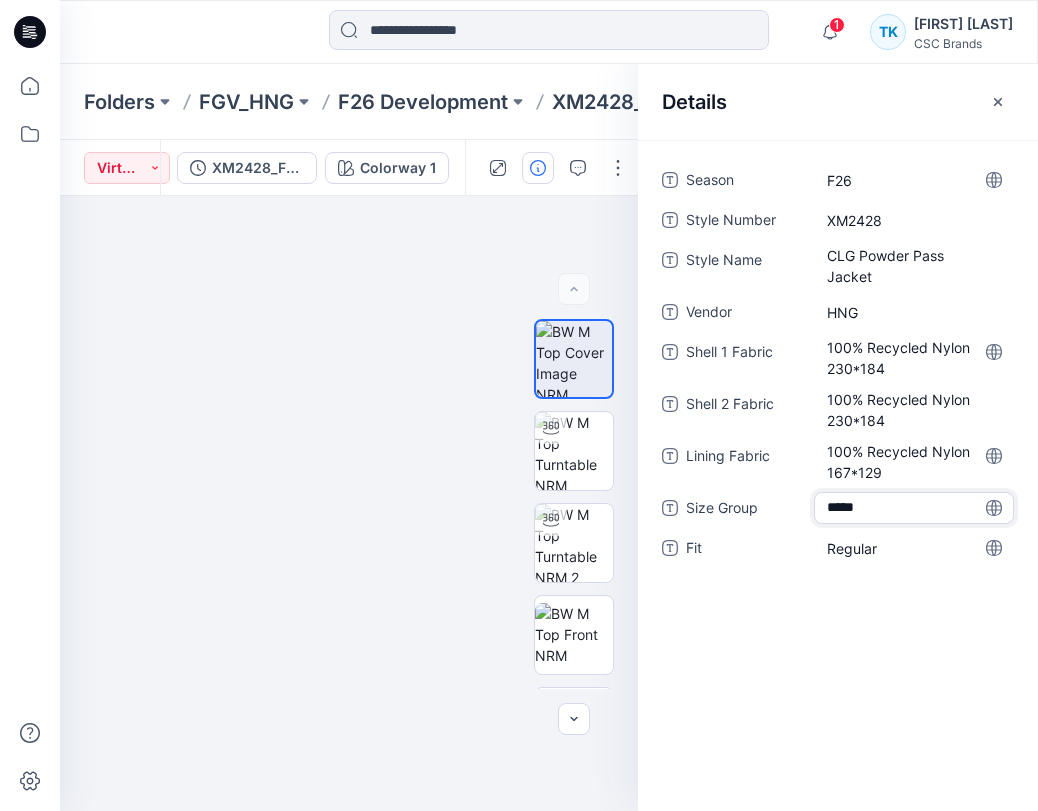type on "******" 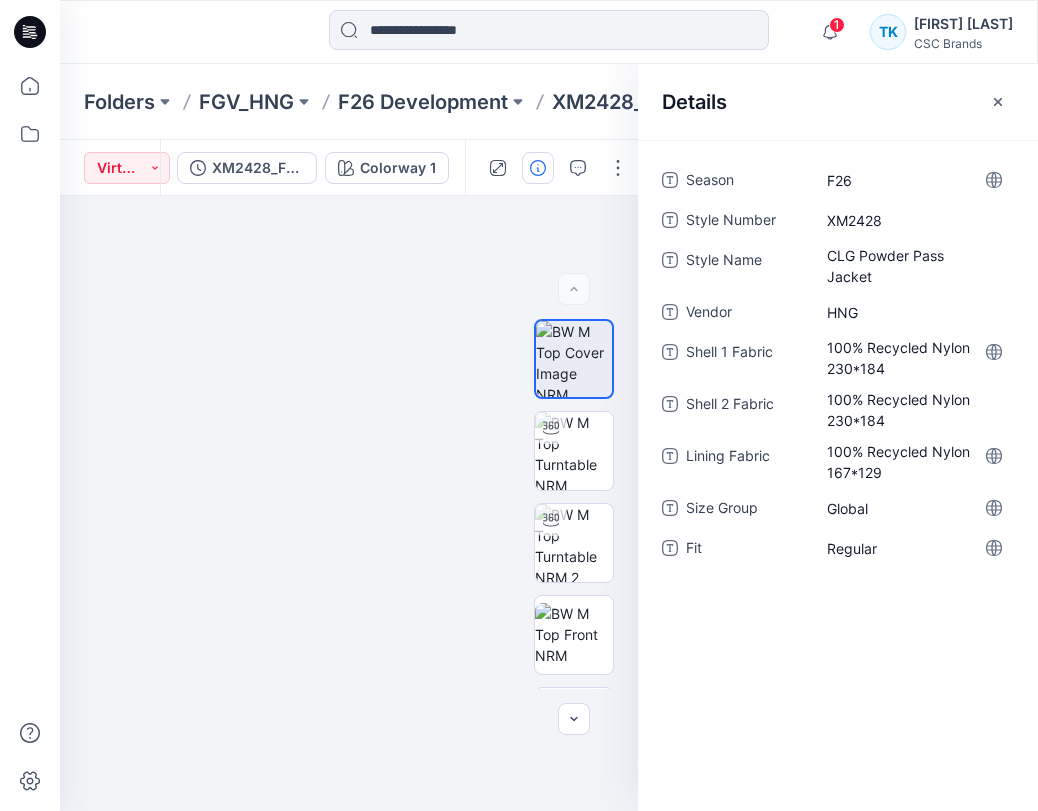 click on "Season F26 Style Number XM2428 Style Name CLG Powder Pass Jacket Vendor HNG Shell 1 Fabric 100% Recycled Nylon 230*184 Shell 2 Fabric 100% Recycled Nylon 230*184 Lining Fabric 100% Recycled Nylon 167*129 Size Group Global Fit Regular" at bounding box center (838, 475) 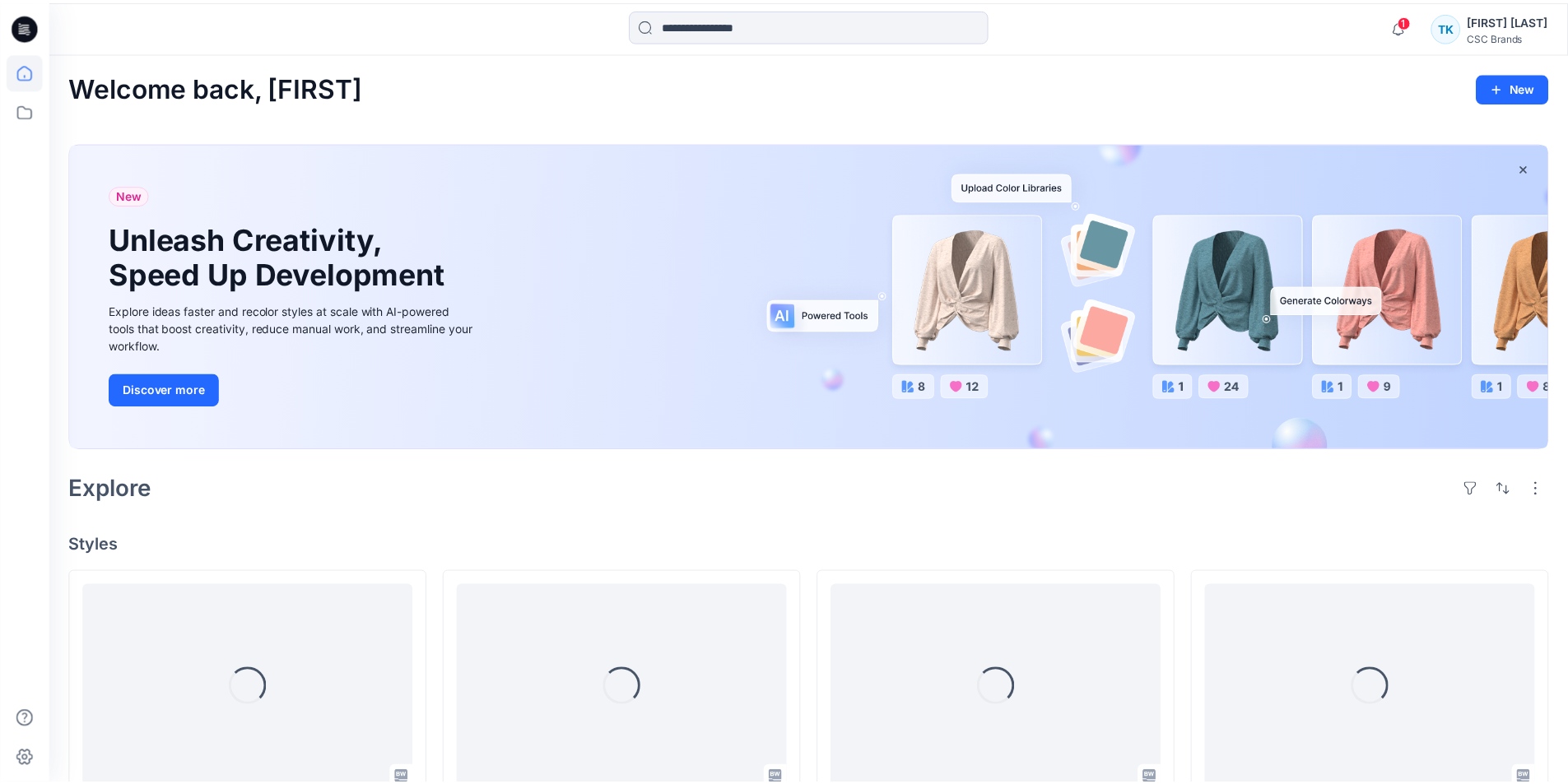 scroll, scrollTop: 411, scrollLeft: 0, axis: vertical 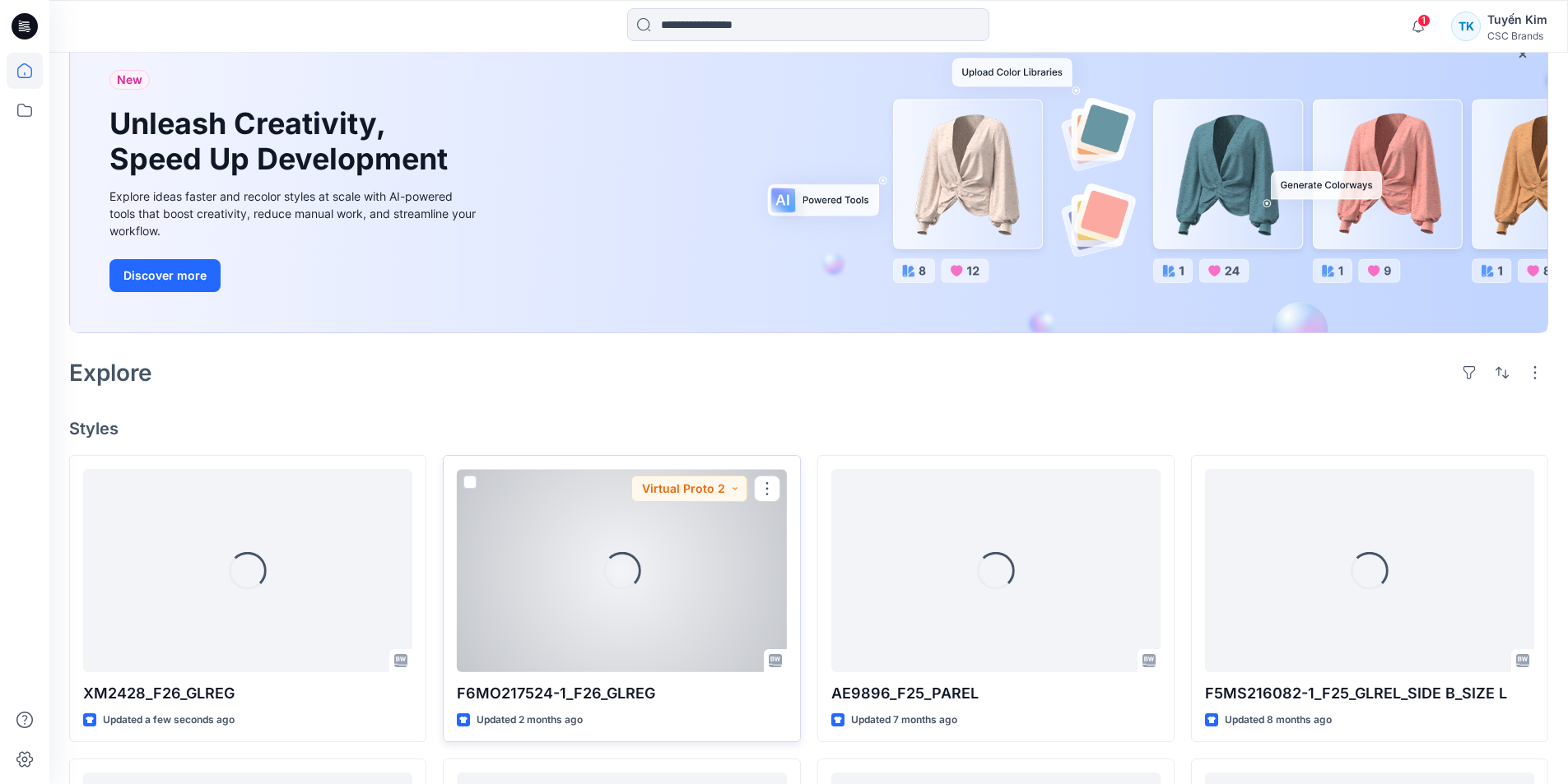 click on "Loading..." at bounding box center [621, 570] 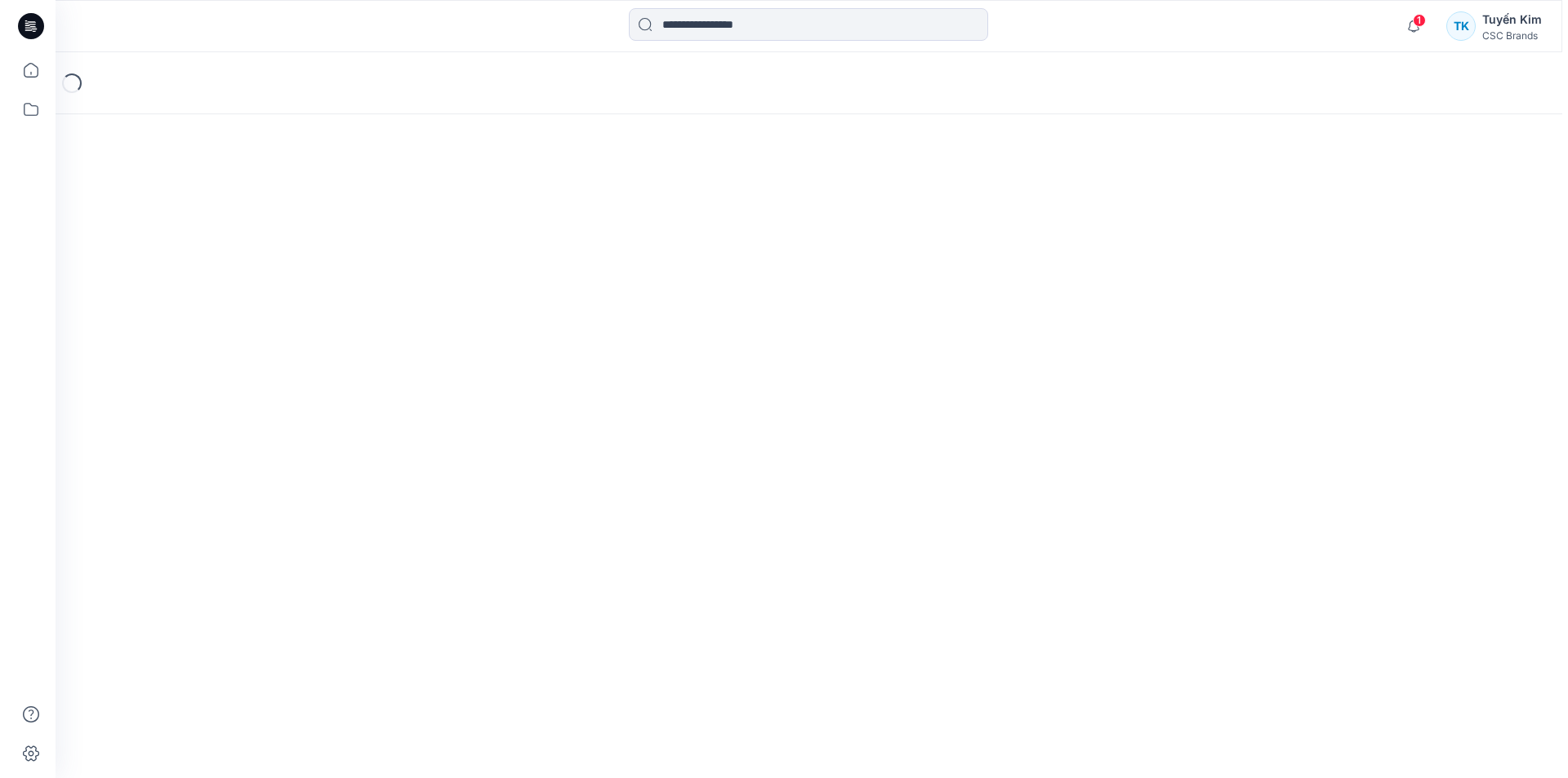 scroll, scrollTop: 0, scrollLeft: 0, axis: both 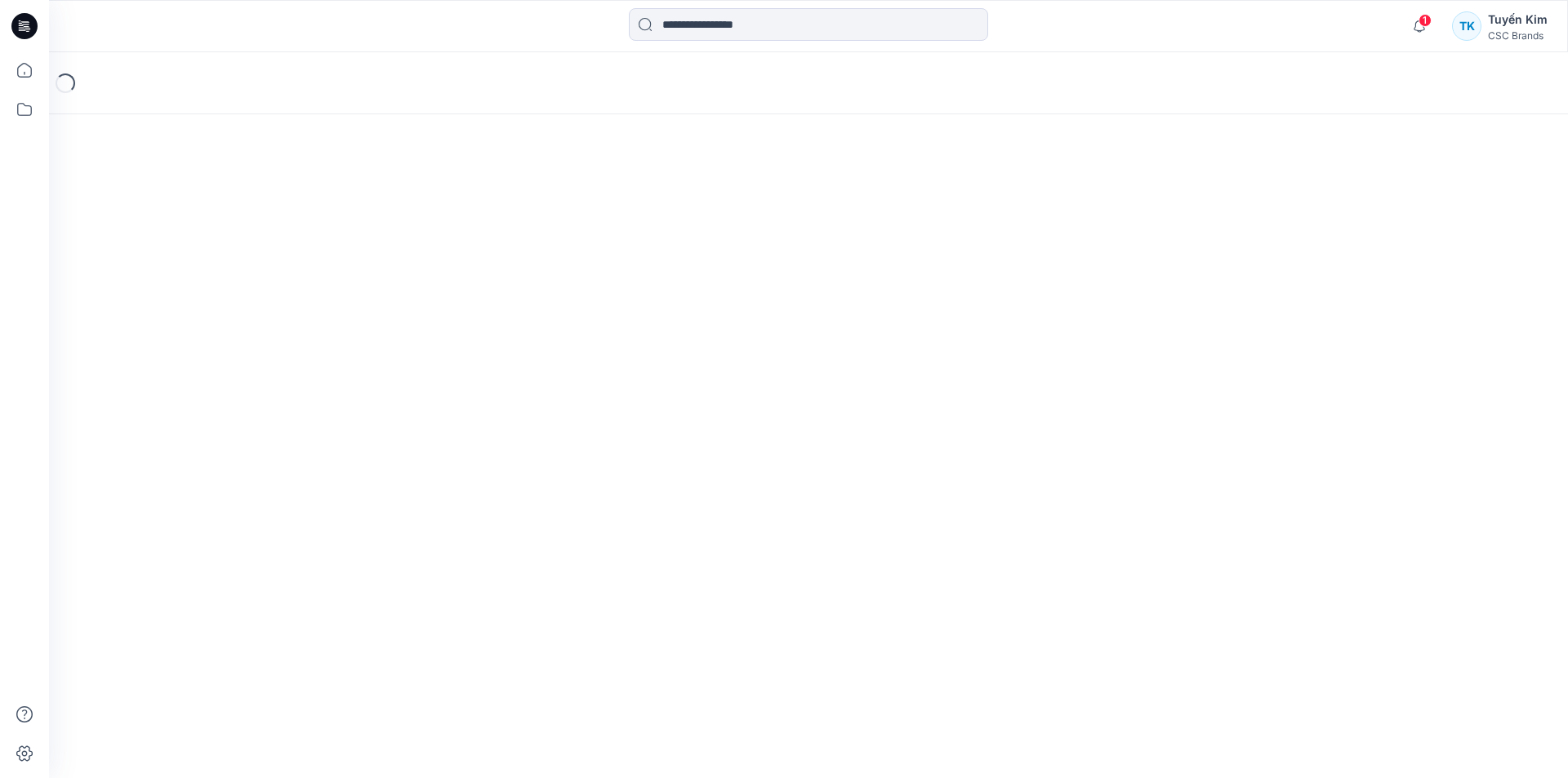 click on "Loading..." at bounding box center (808, 415) 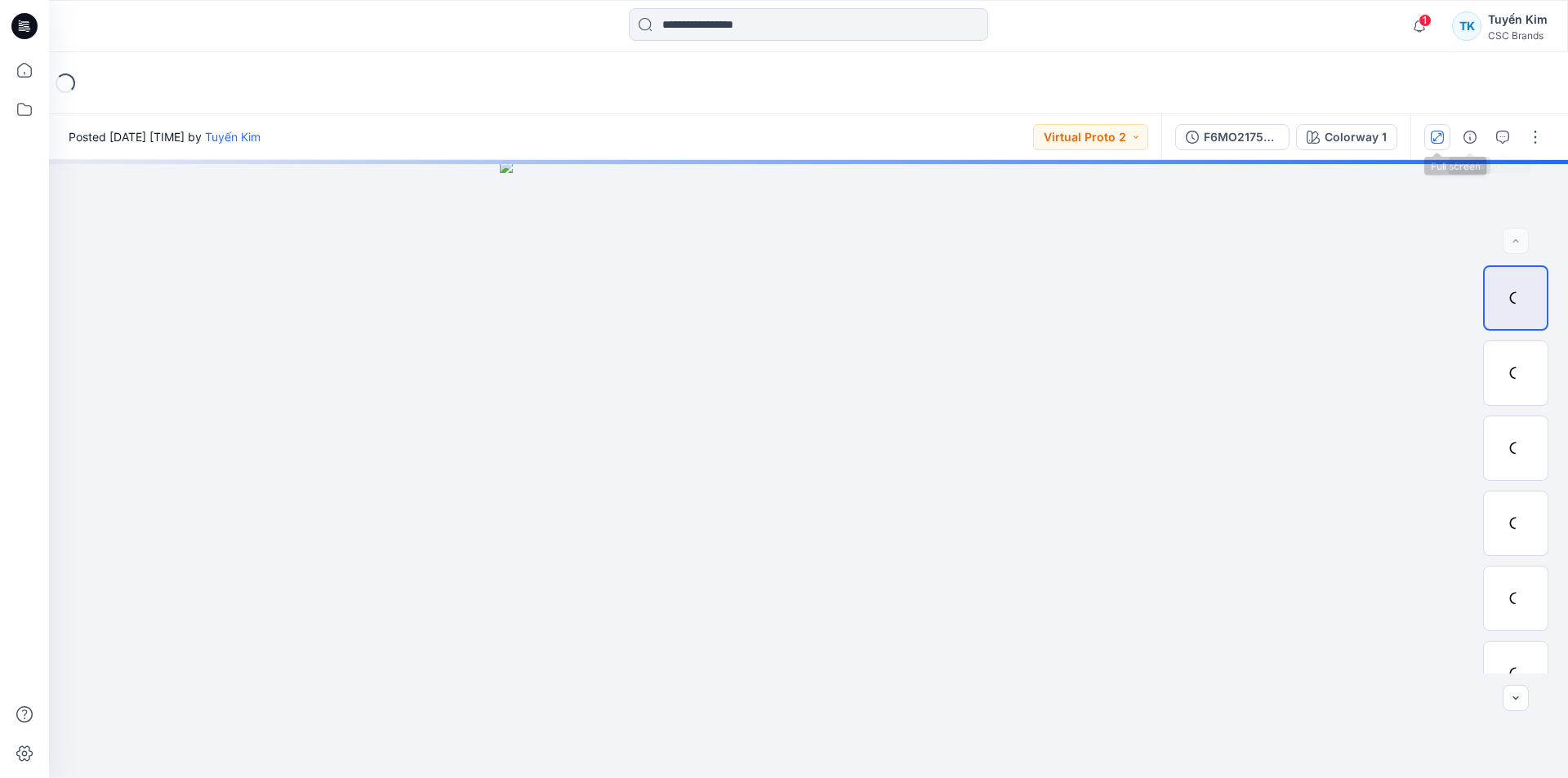 click 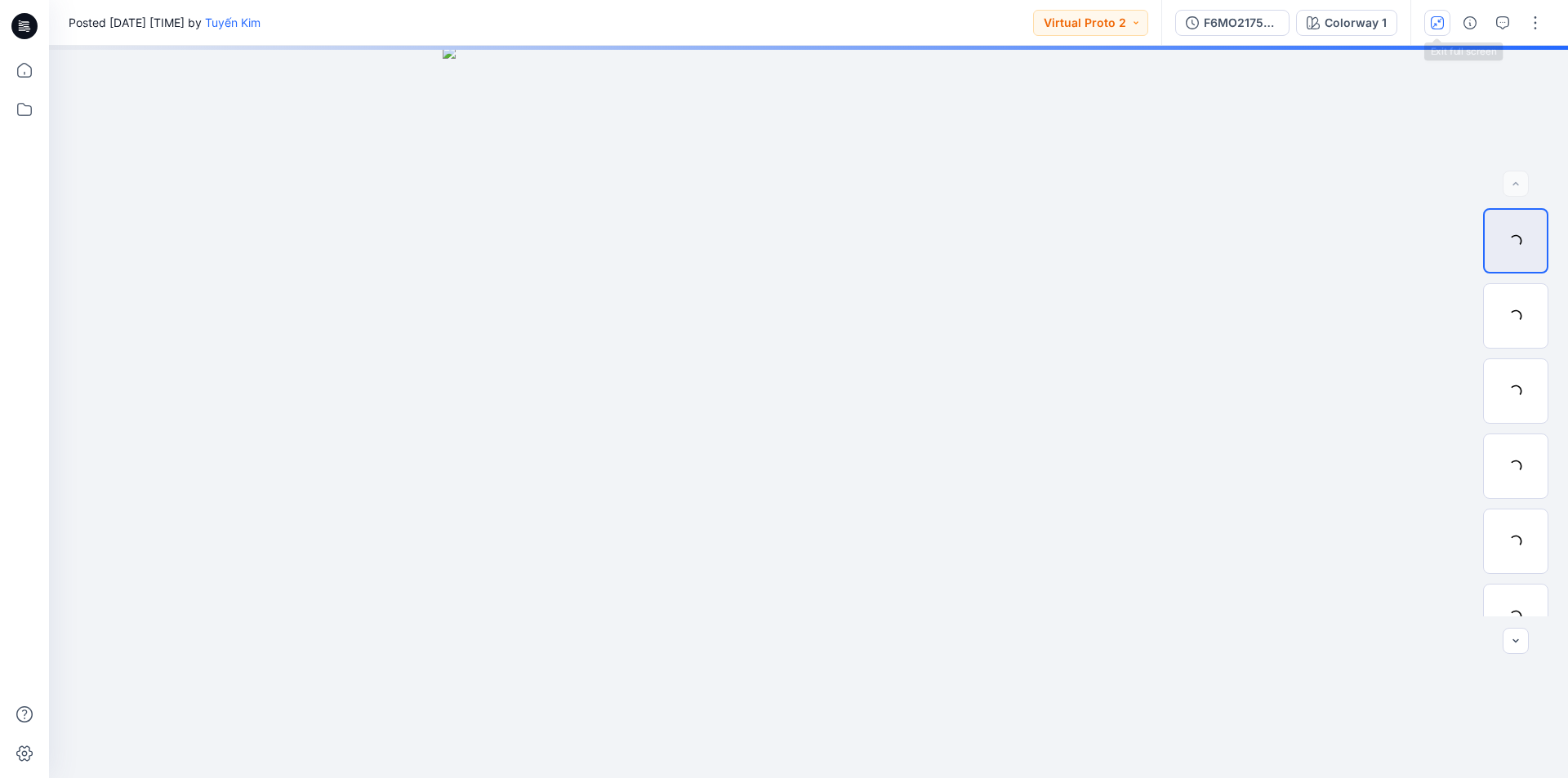 click 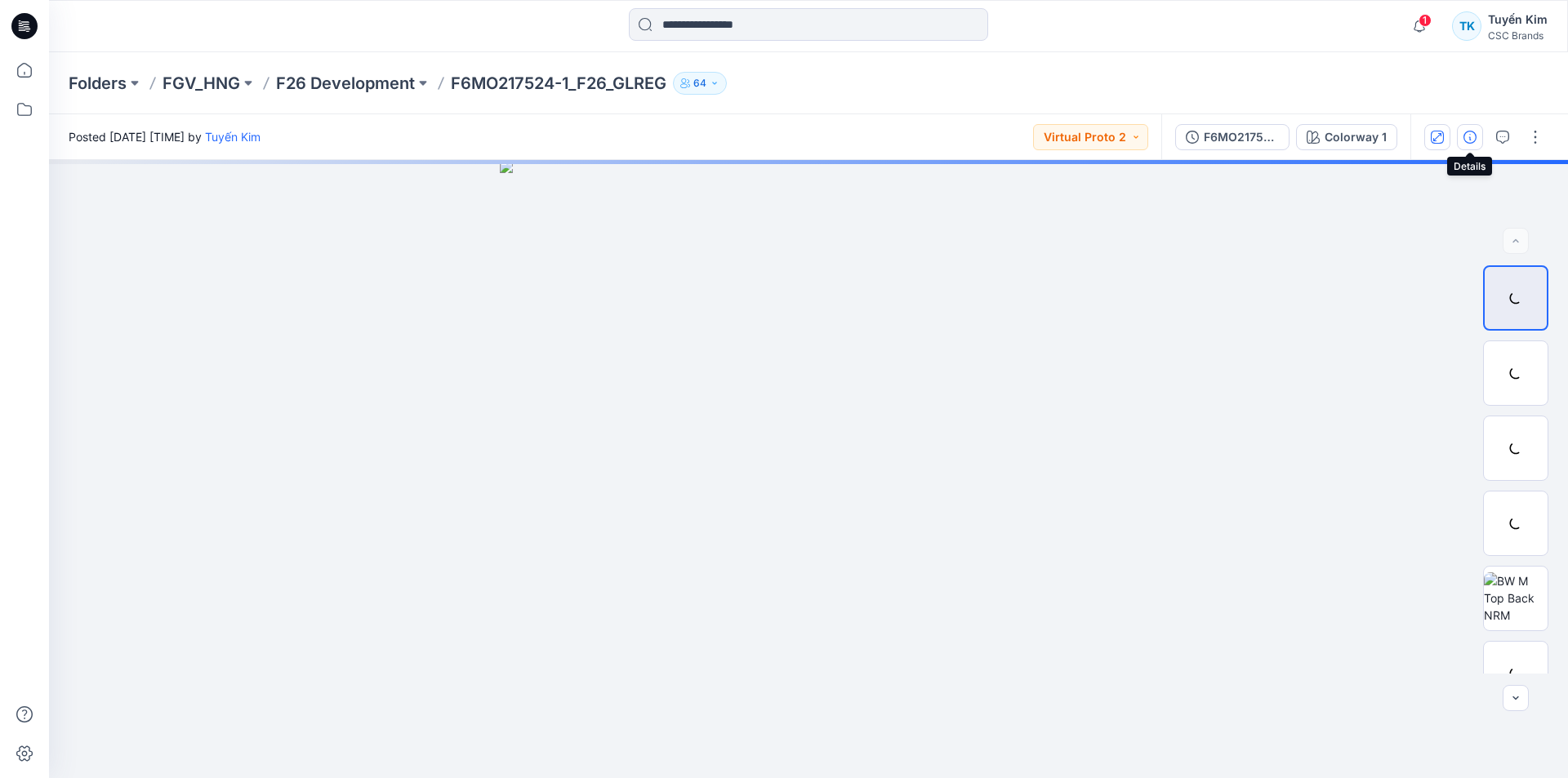 click 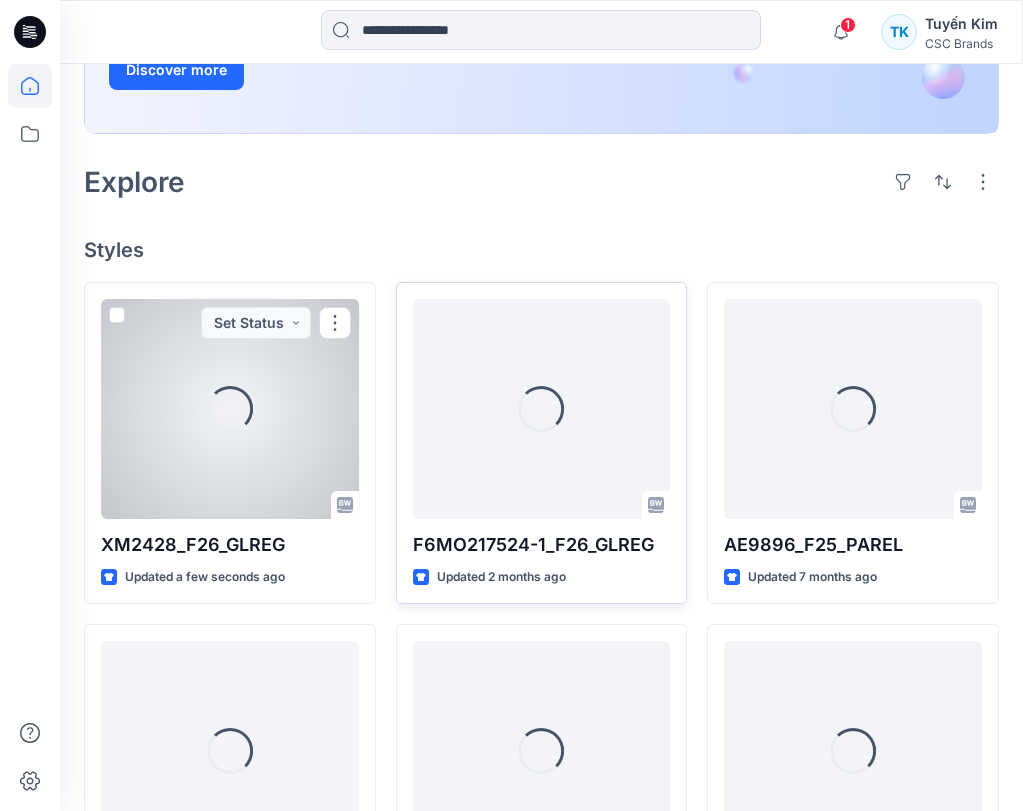 scroll, scrollTop: 400, scrollLeft: 0, axis: vertical 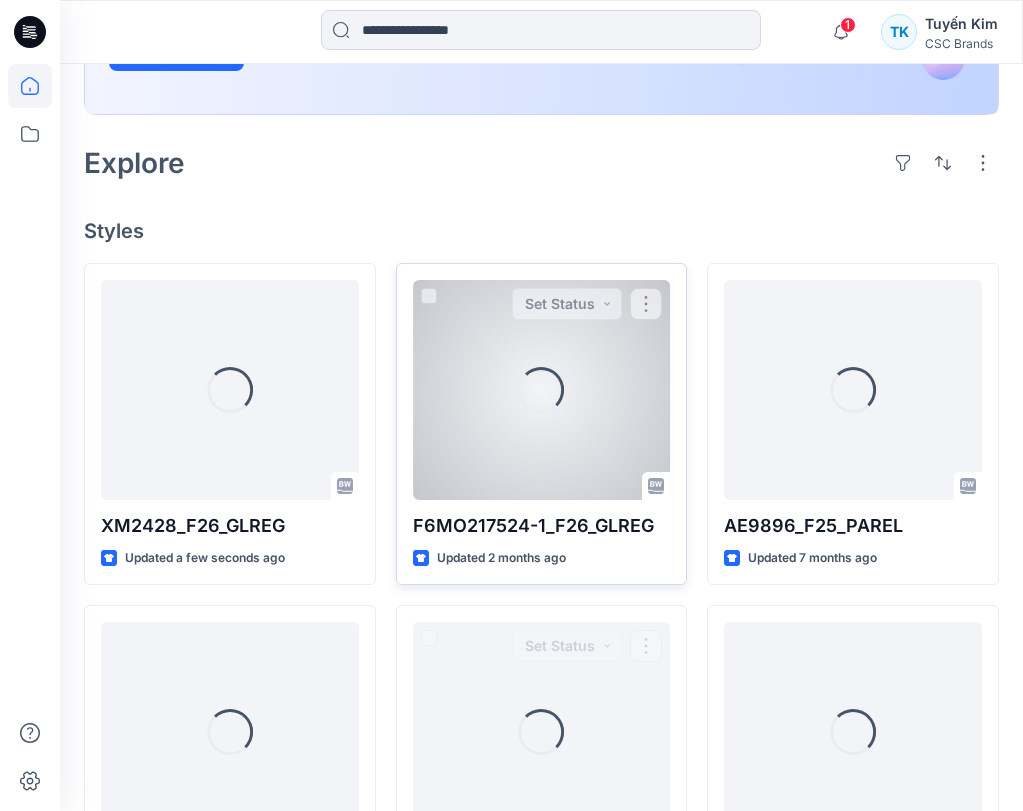 click on "Loading..." at bounding box center (541, 389) 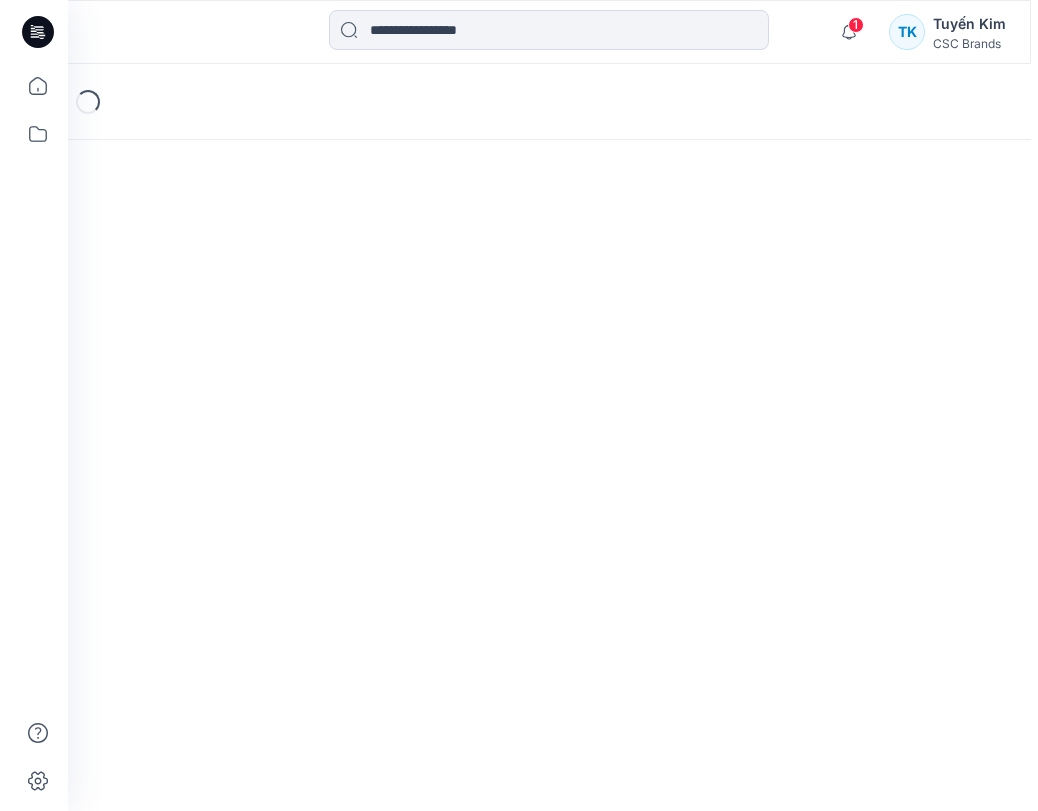 scroll, scrollTop: 0, scrollLeft: 0, axis: both 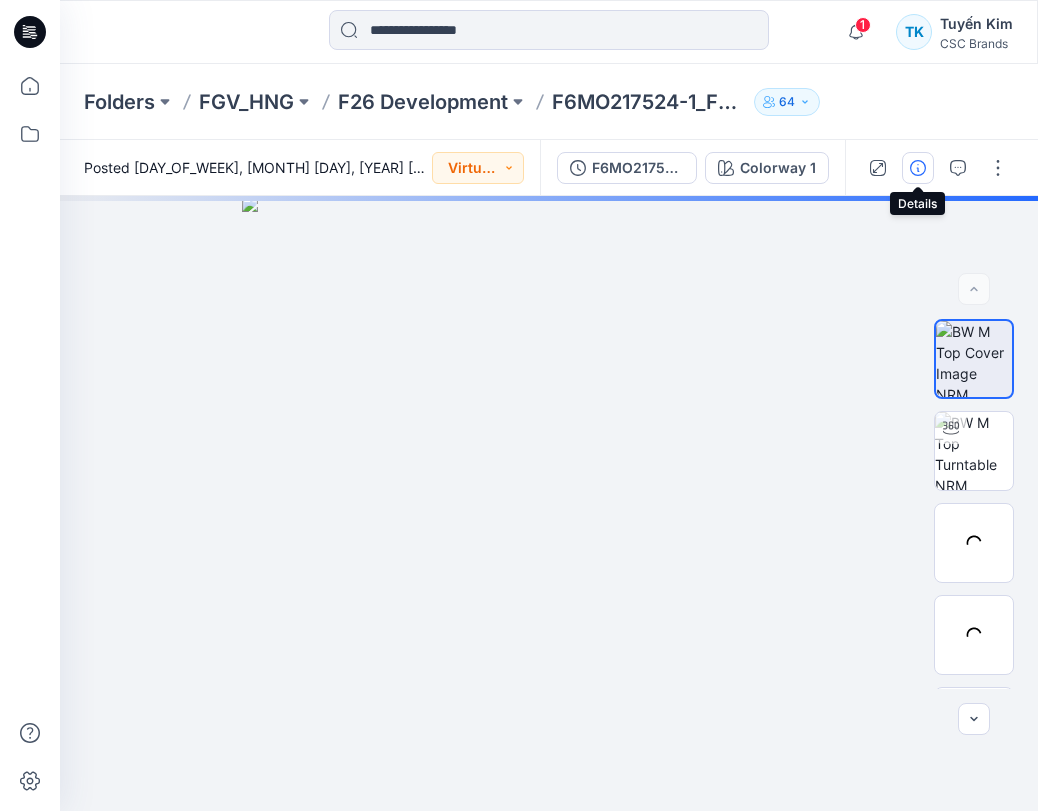 click 